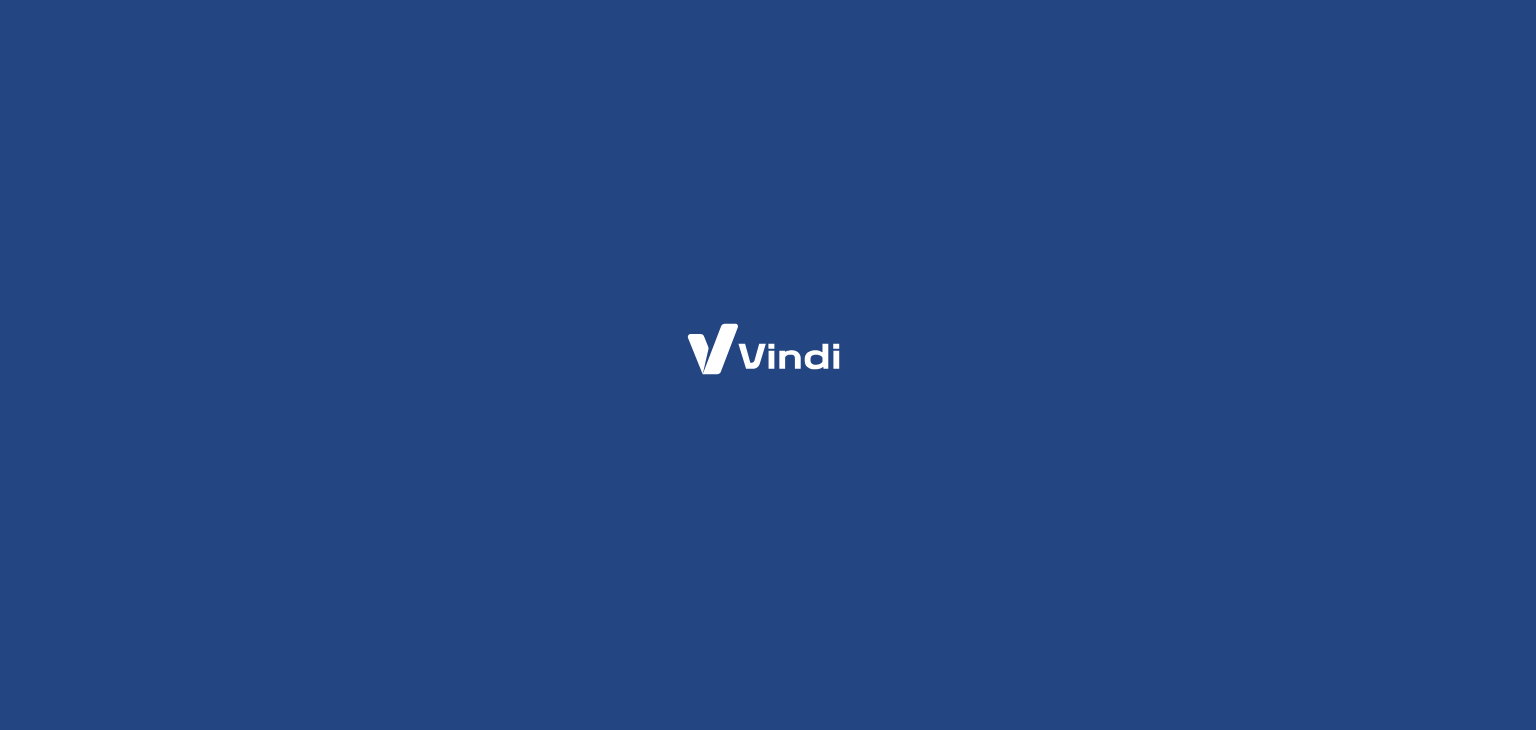 scroll, scrollTop: 0, scrollLeft: 0, axis: both 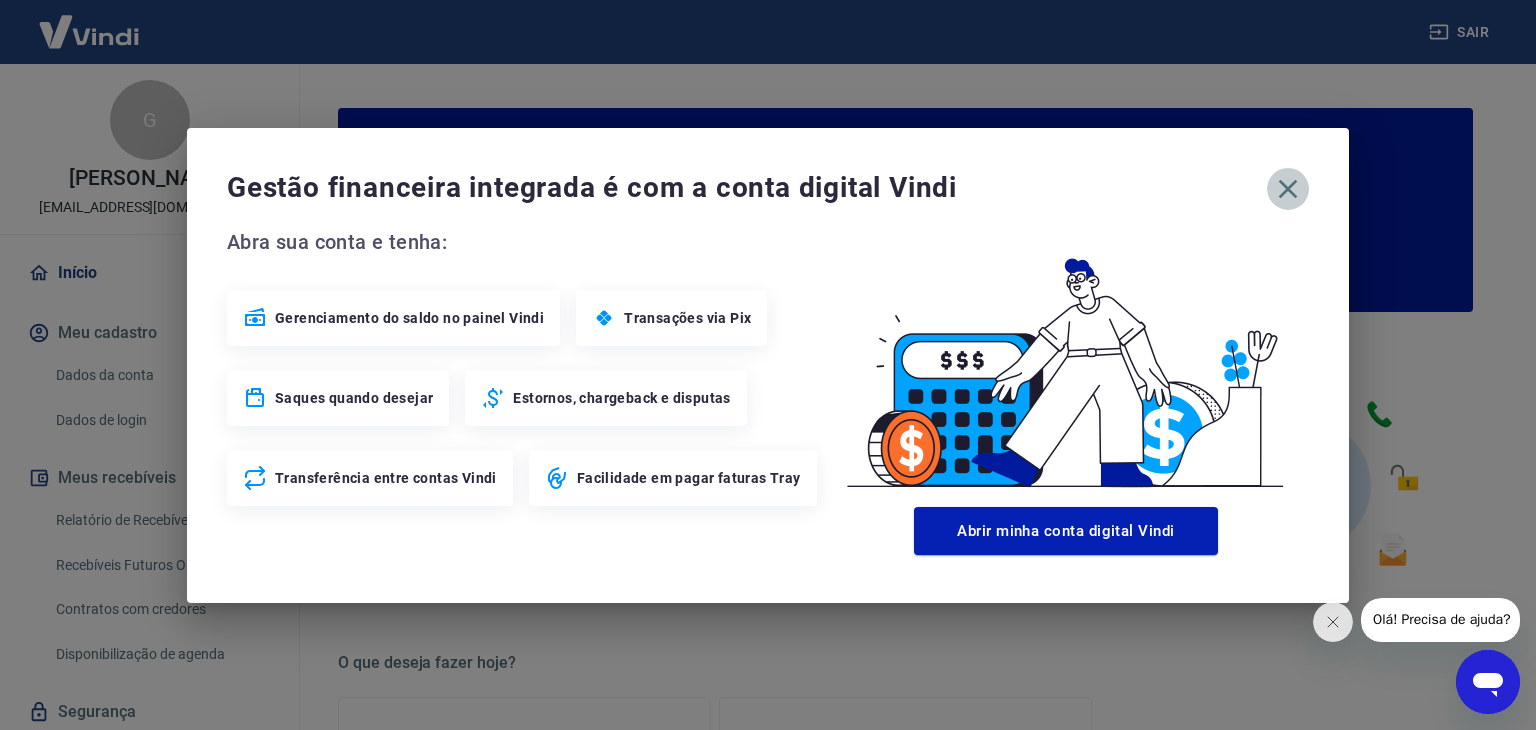 click 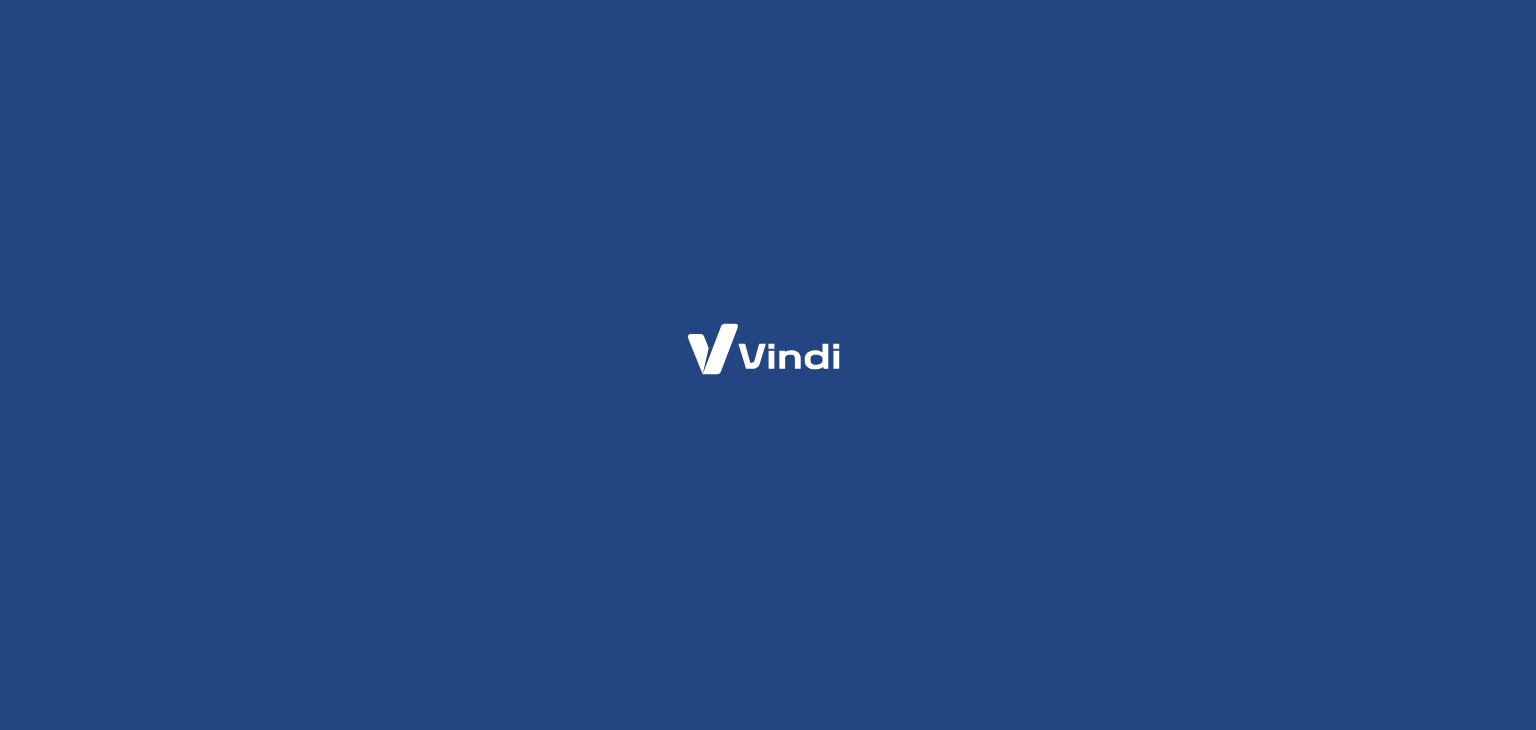 scroll, scrollTop: 0, scrollLeft: 0, axis: both 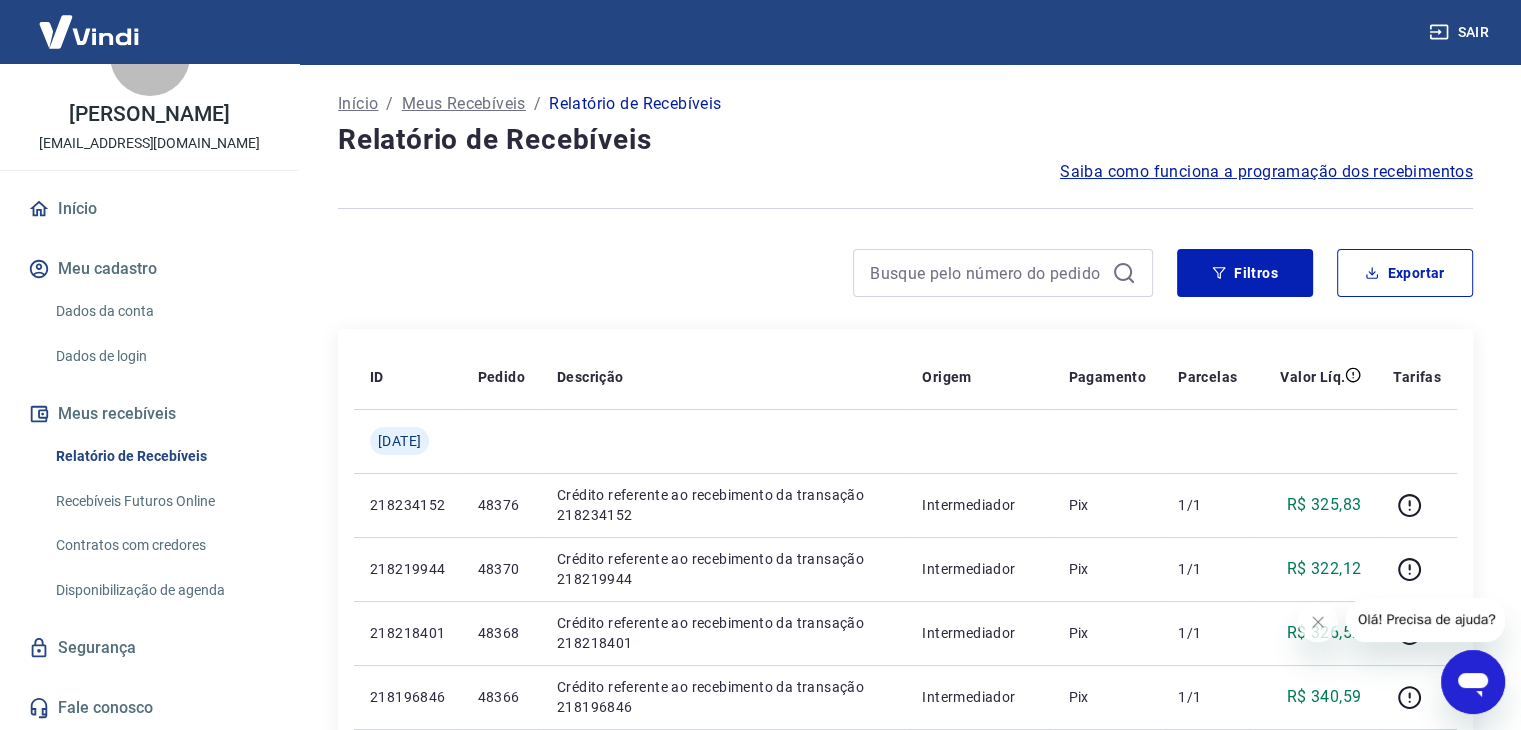 drag, startPoint x: 280, startPoint y: 528, endPoint x: 132, endPoint y: 449, distance: 167.76471 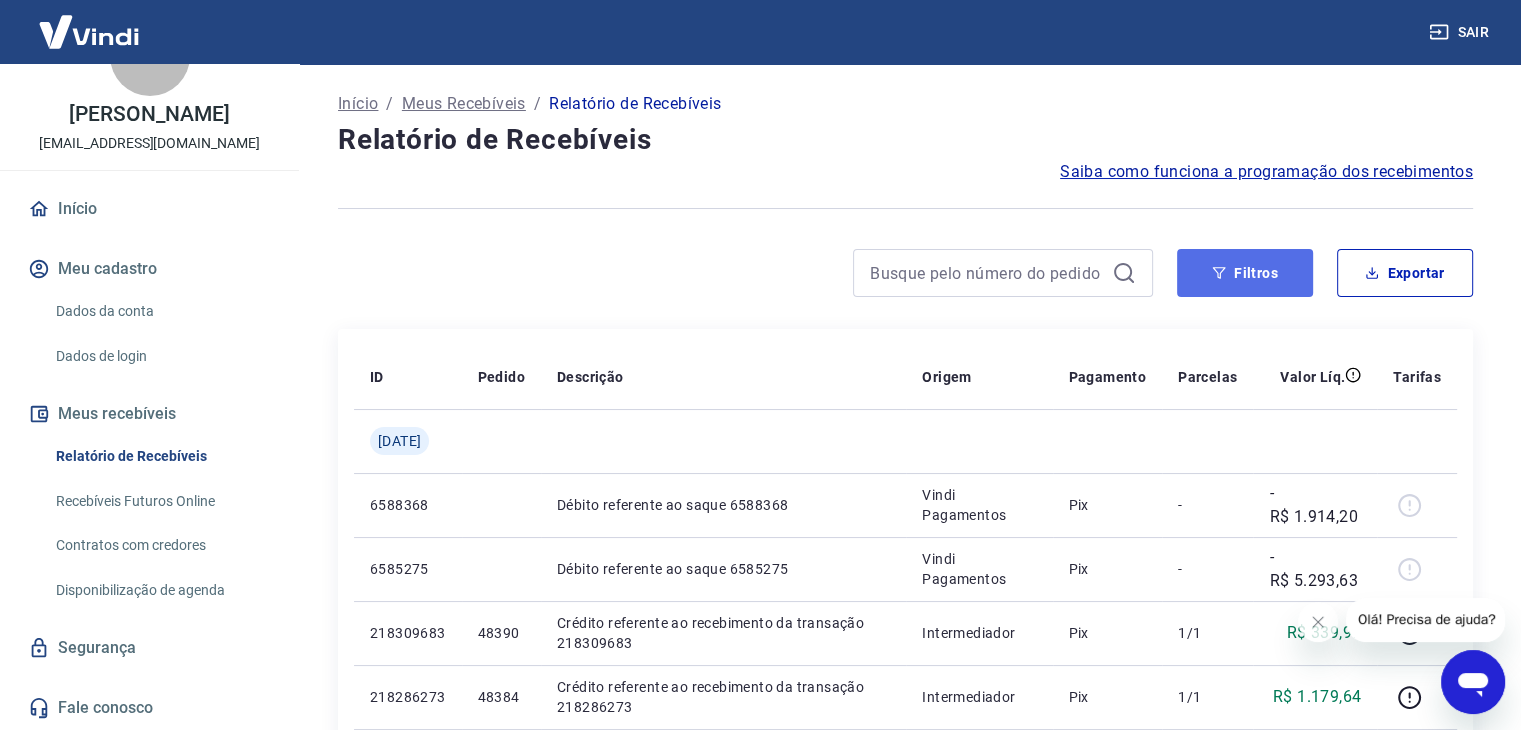 click on "Filtros" at bounding box center (1245, 273) 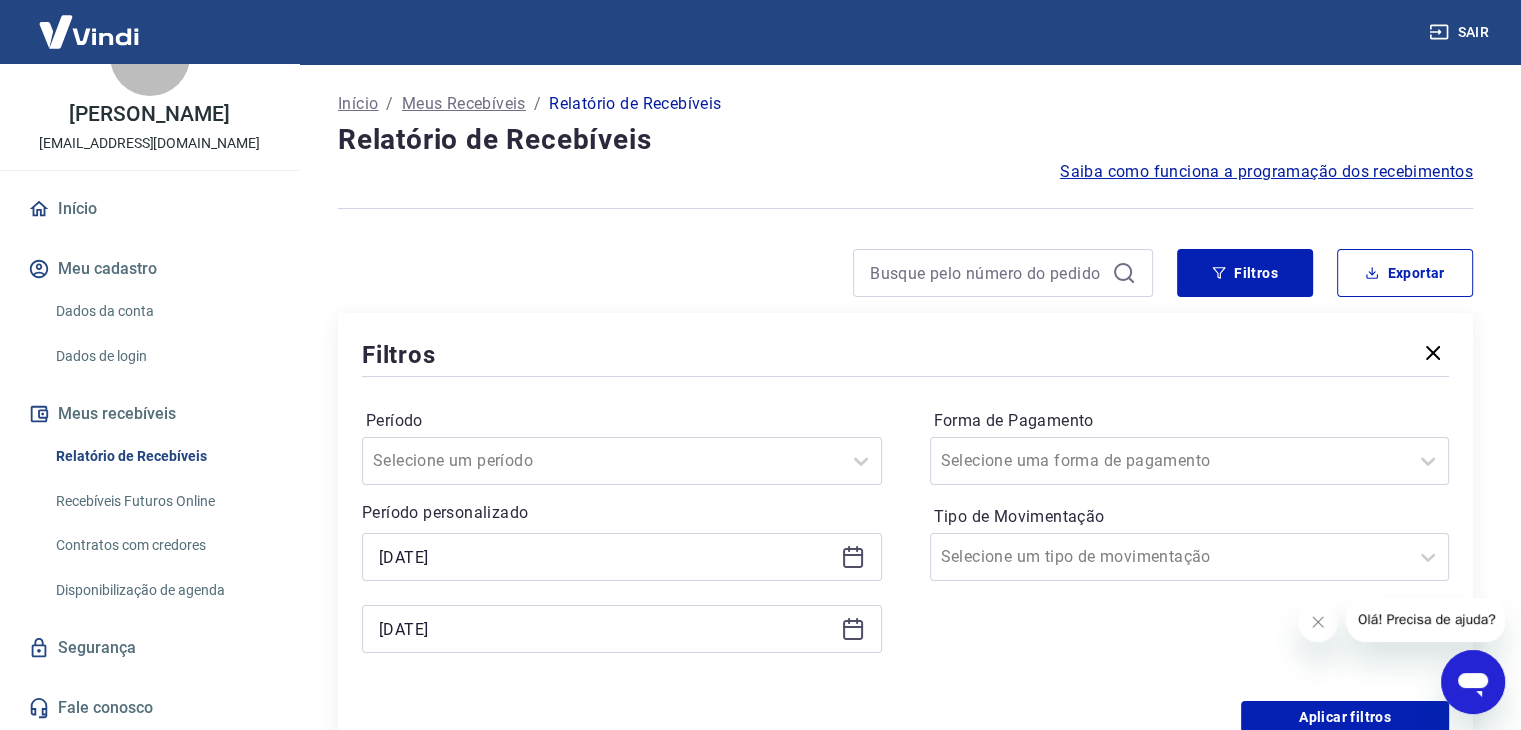 click 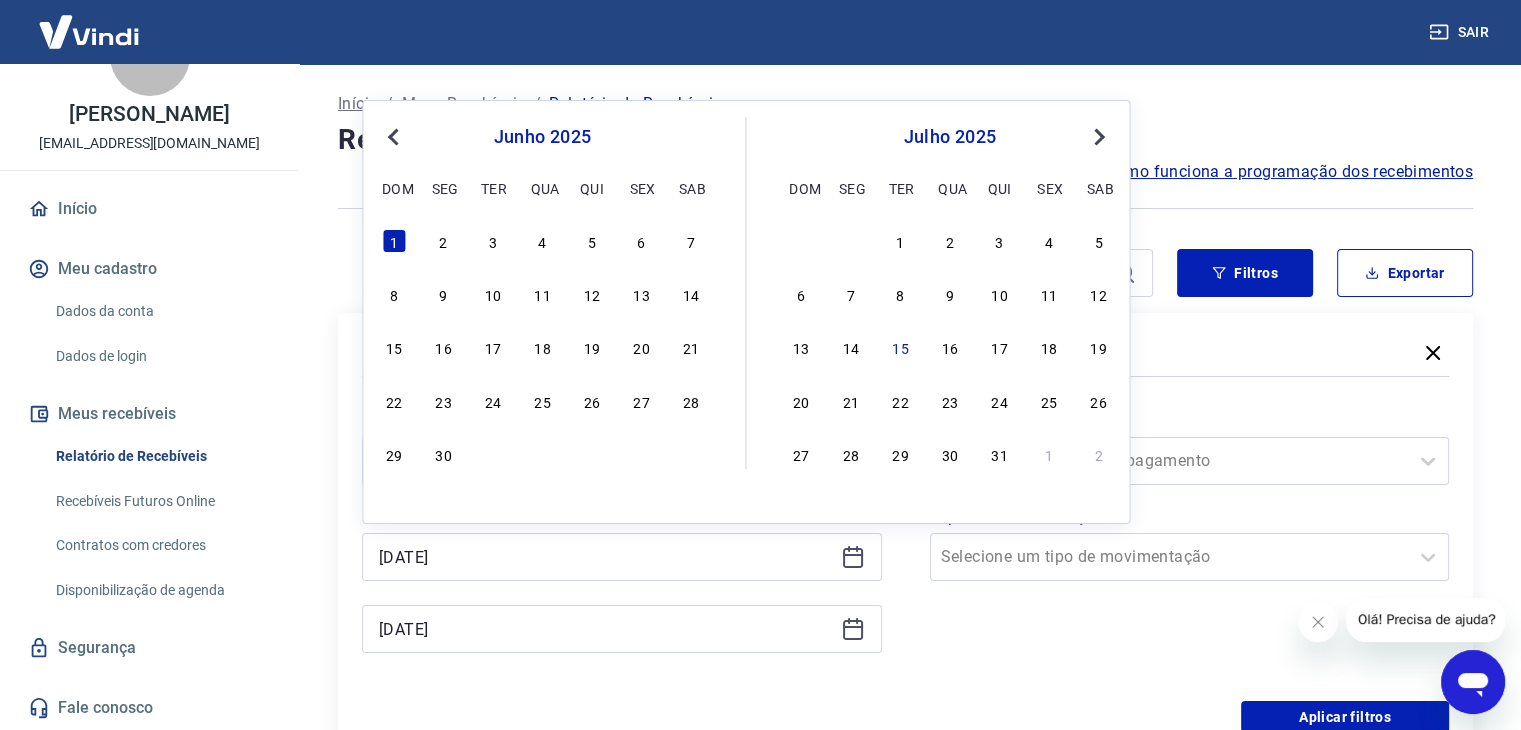 click on "Previous Month" at bounding box center [395, 136] 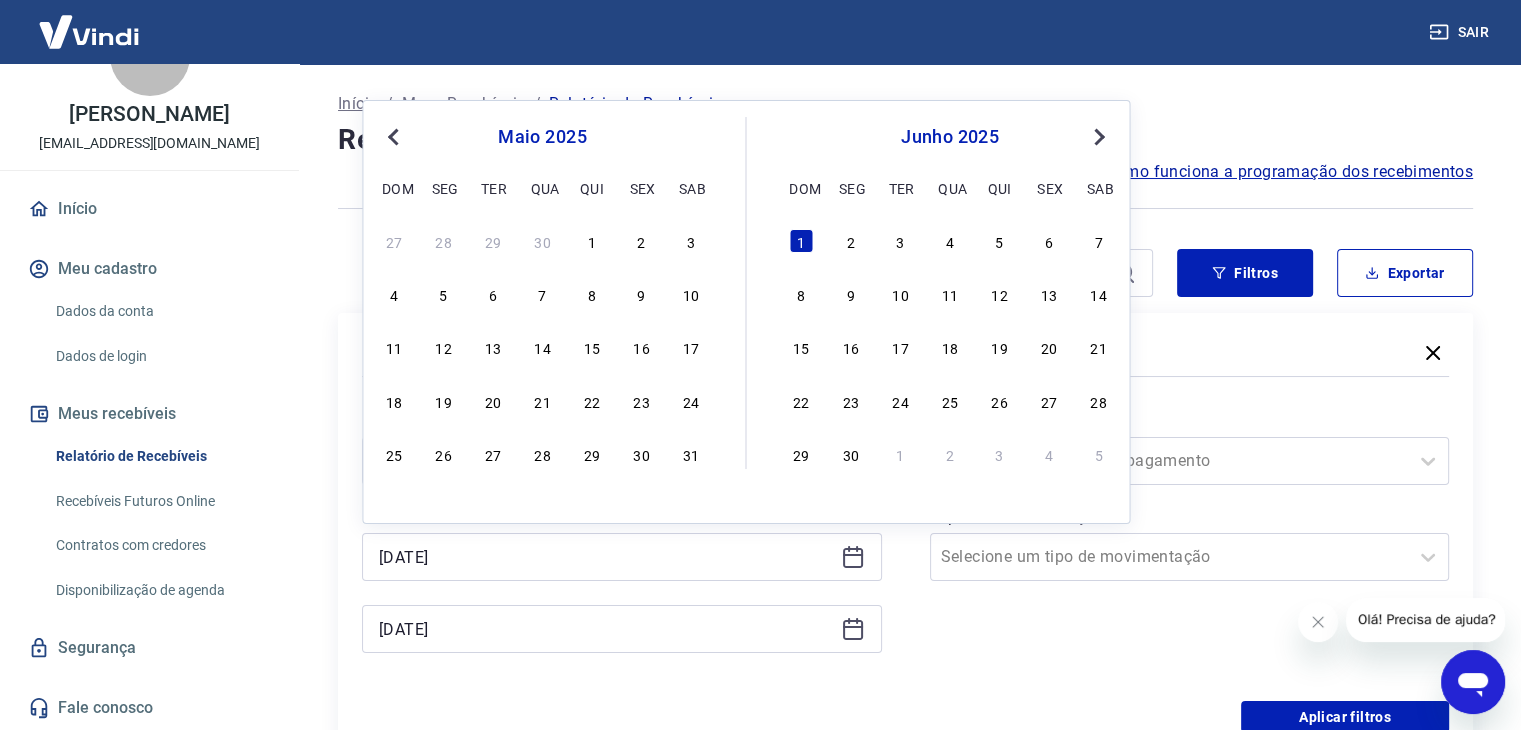 click on "Previous Month" at bounding box center (395, 136) 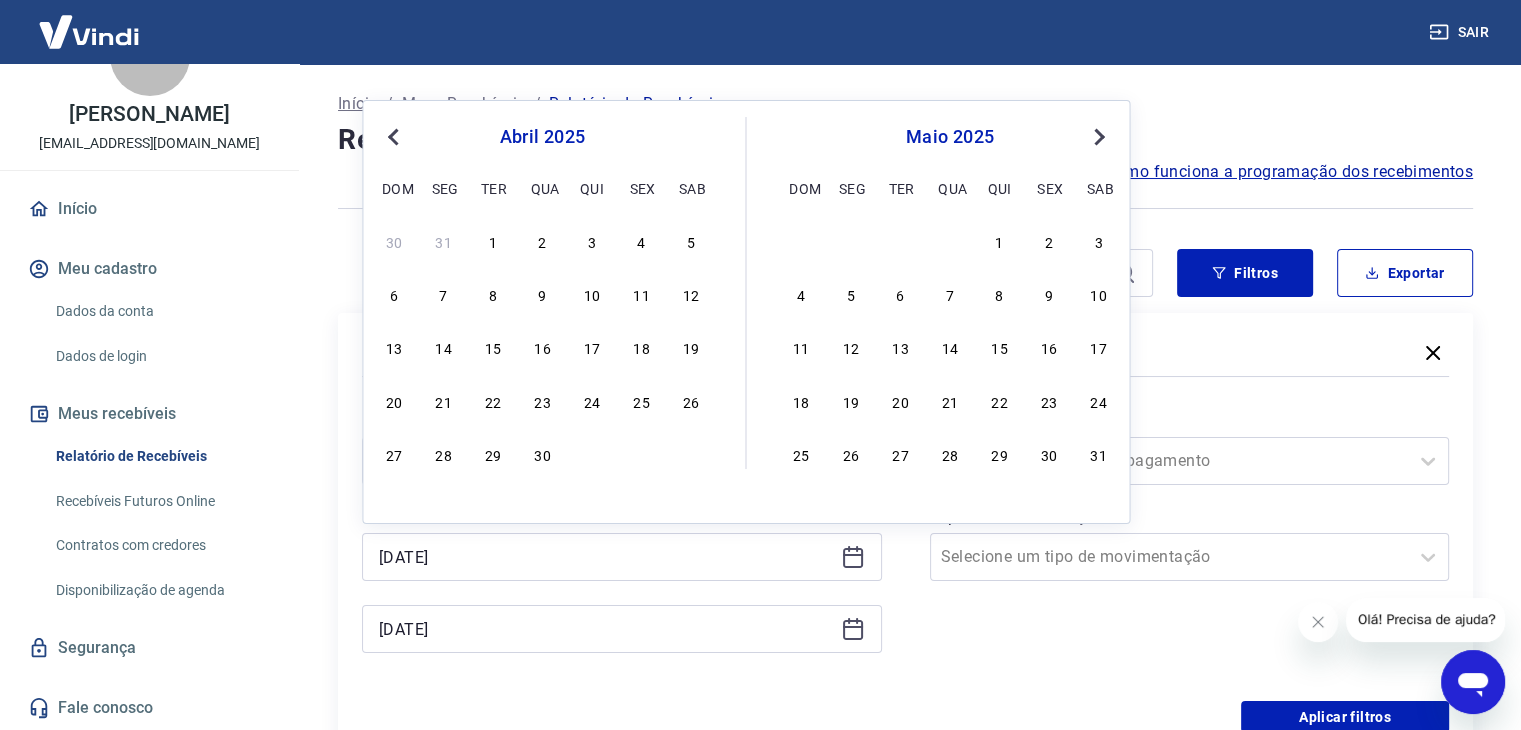 click on "Previous Month" at bounding box center [395, 136] 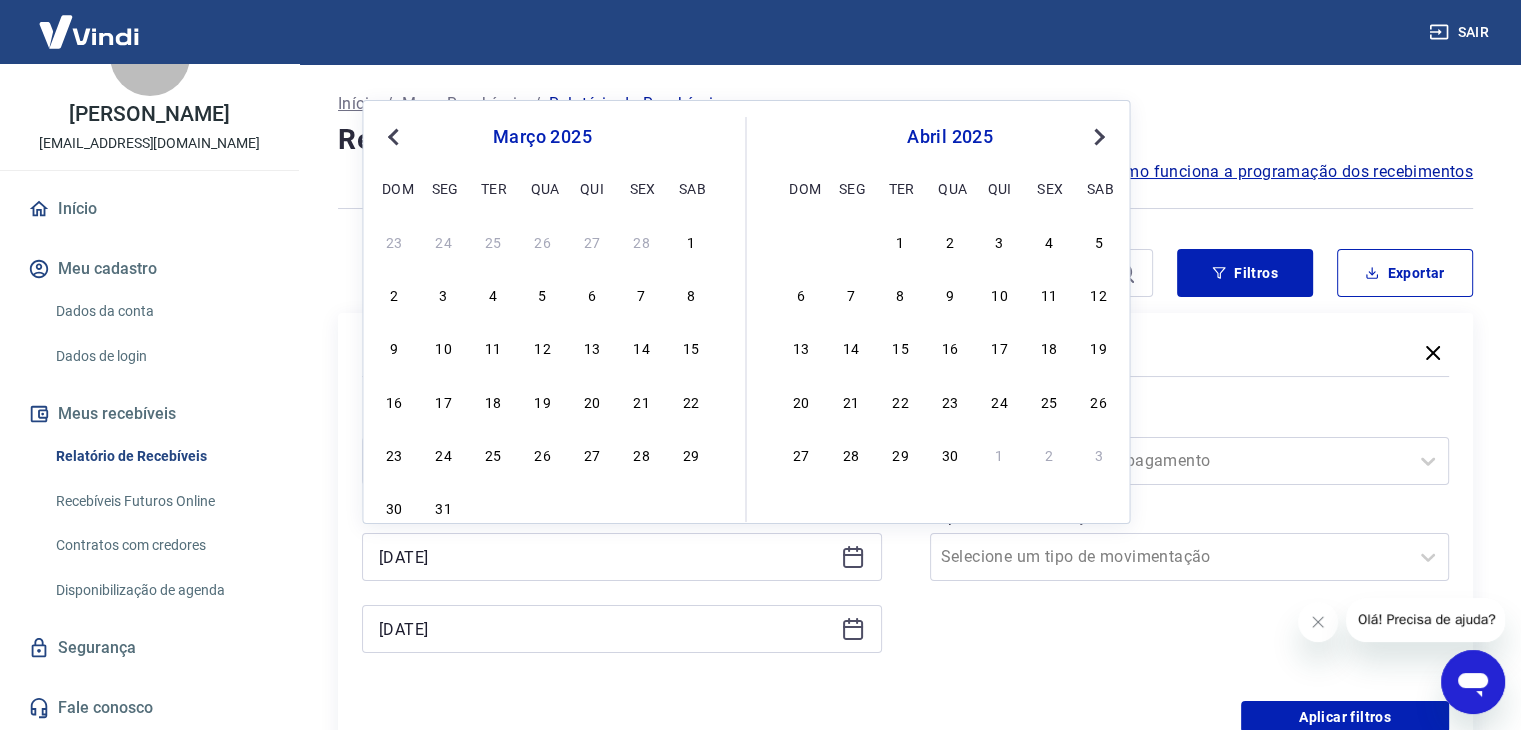 click on "Previous Month" at bounding box center [395, 136] 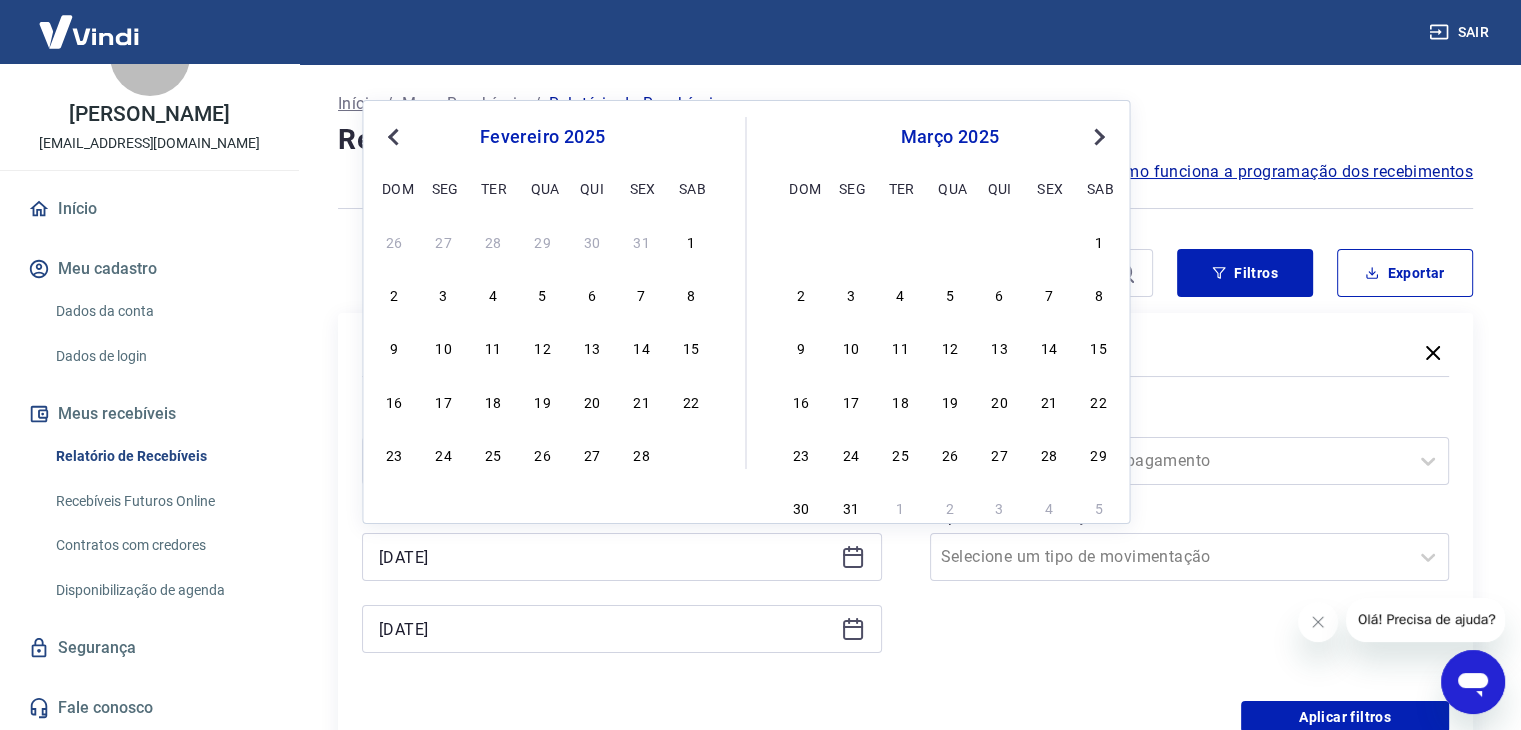 click on "Previous Month" at bounding box center (395, 136) 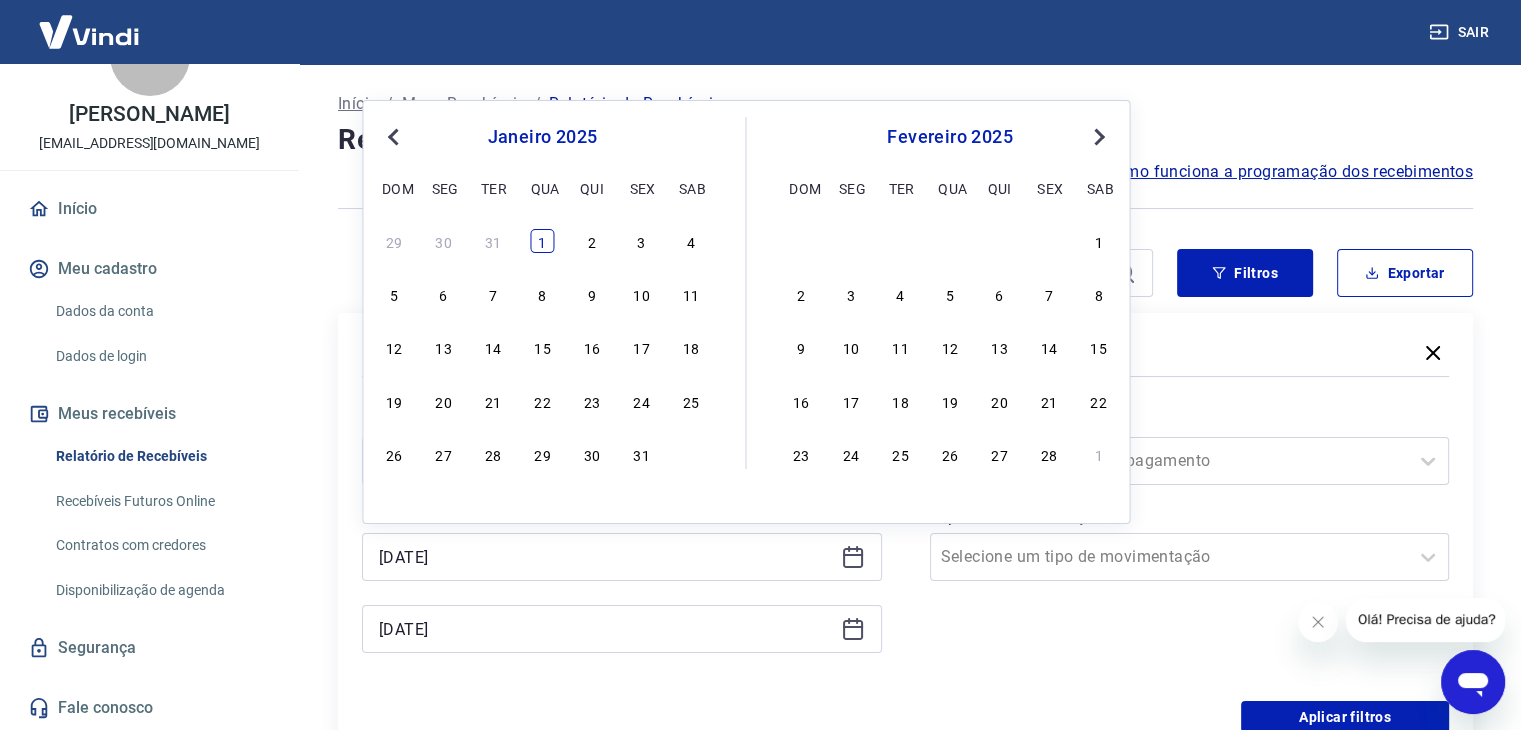 click on "1" at bounding box center [542, 241] 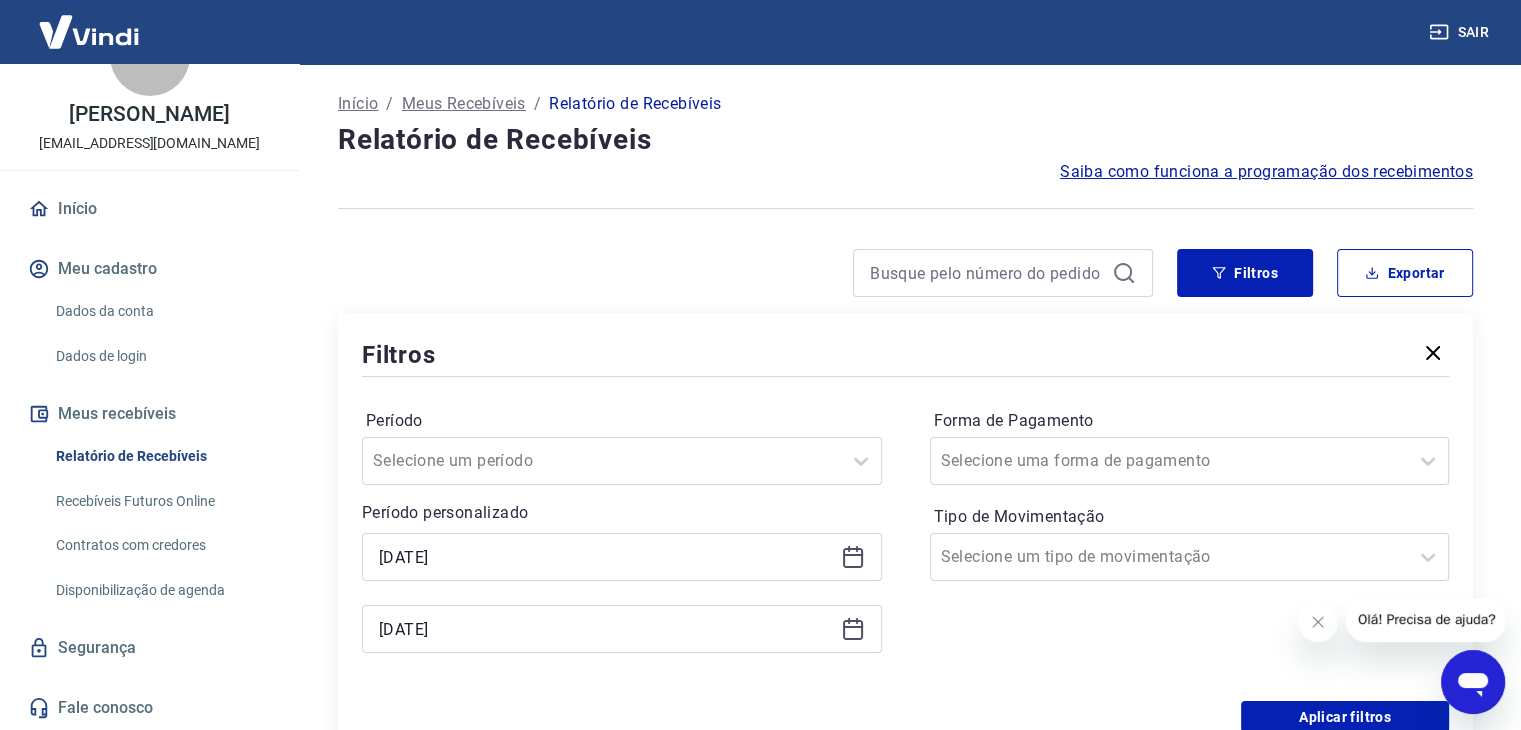 click on "[DATE]" at bounding box center [622, 629] 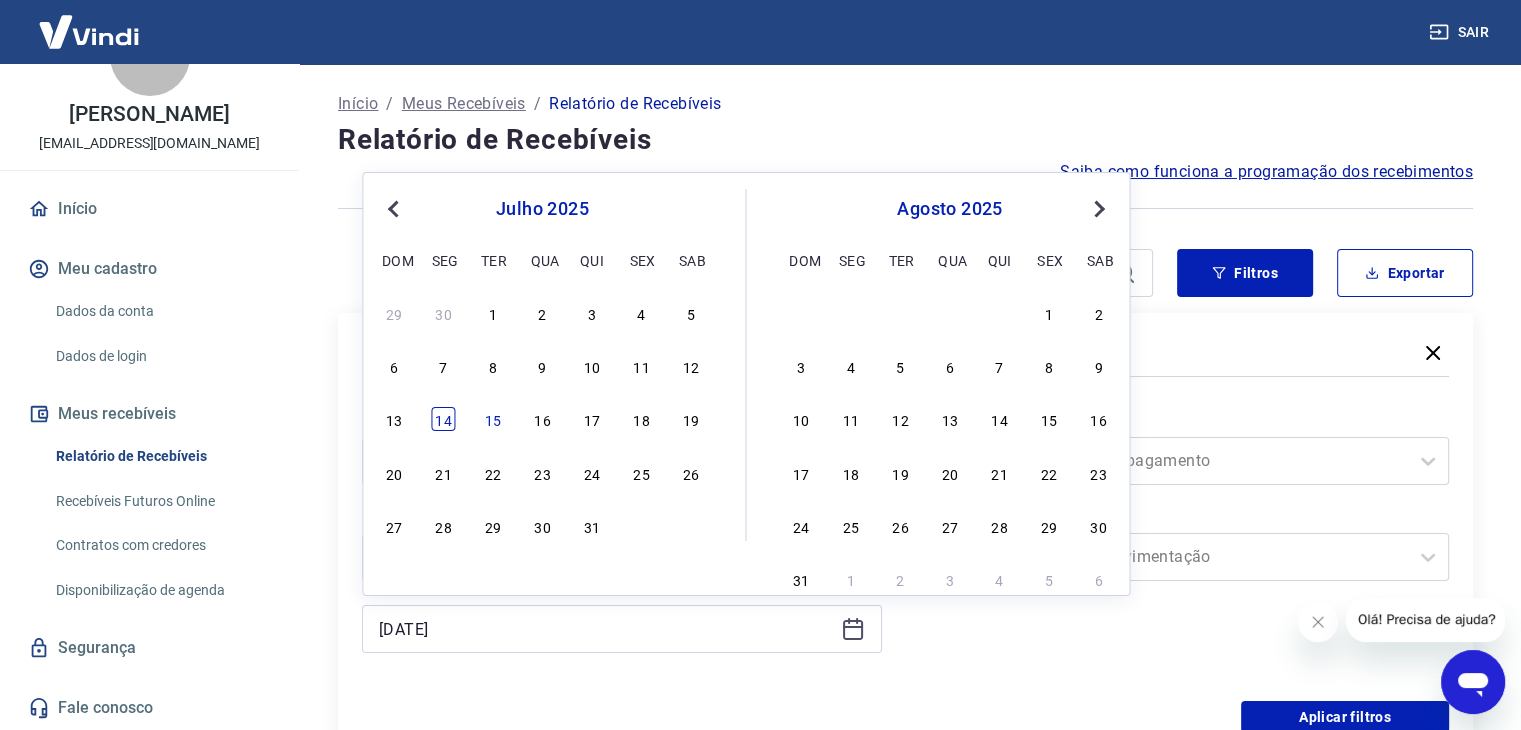 click on "14" at bounding box center (444, 419) 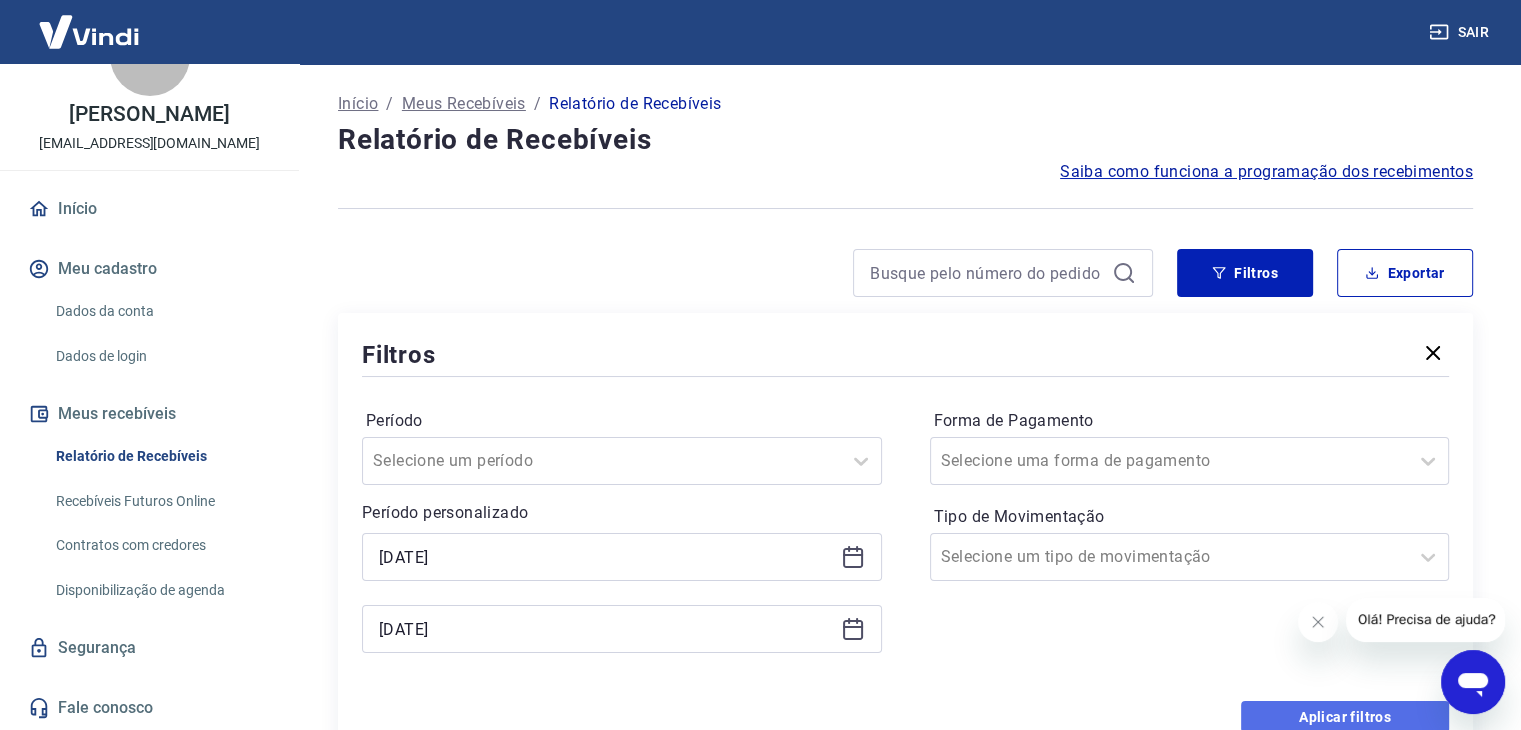 click on "Aplicar filtros" at bounding box center (1345, 717) 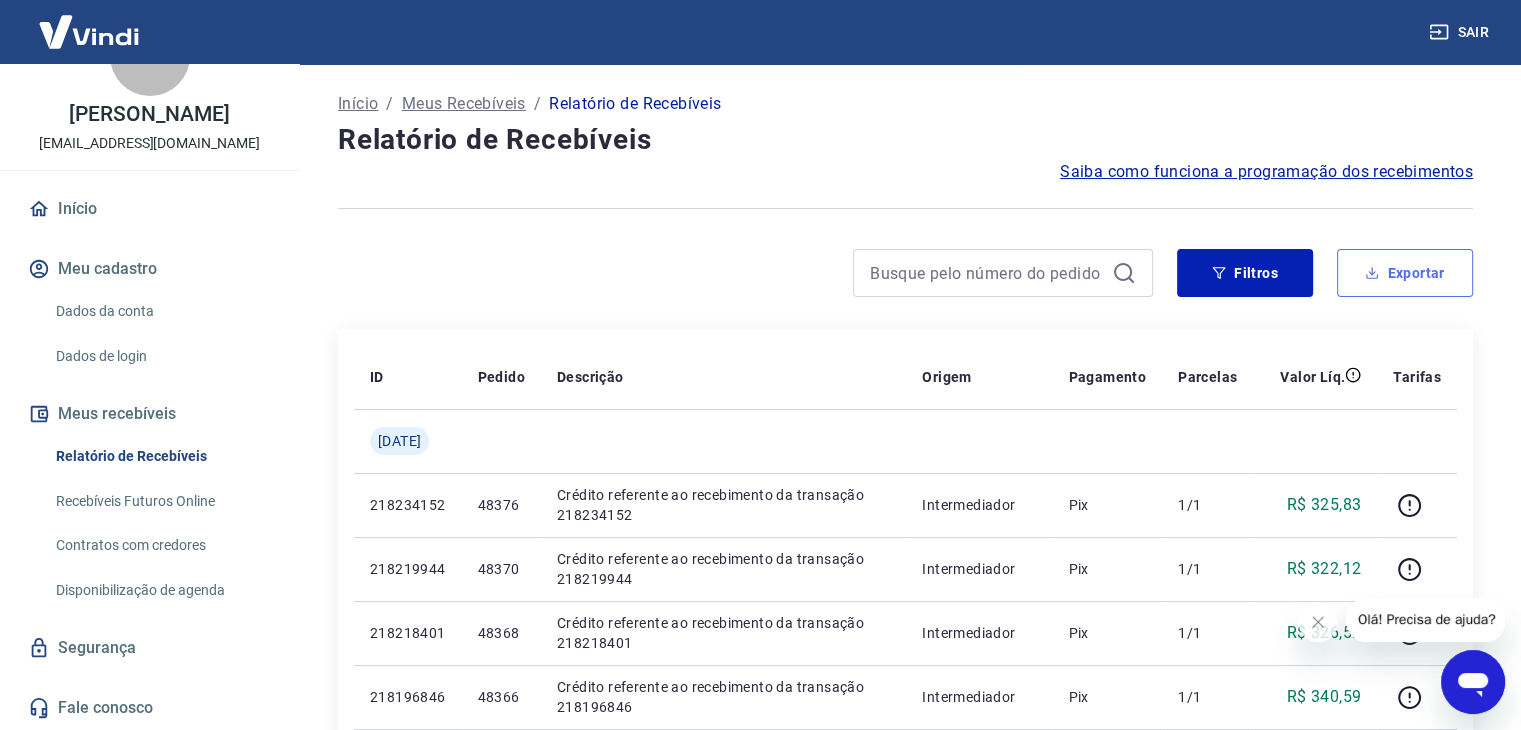 click on "Exportar" at bounding box center [1405, 273] 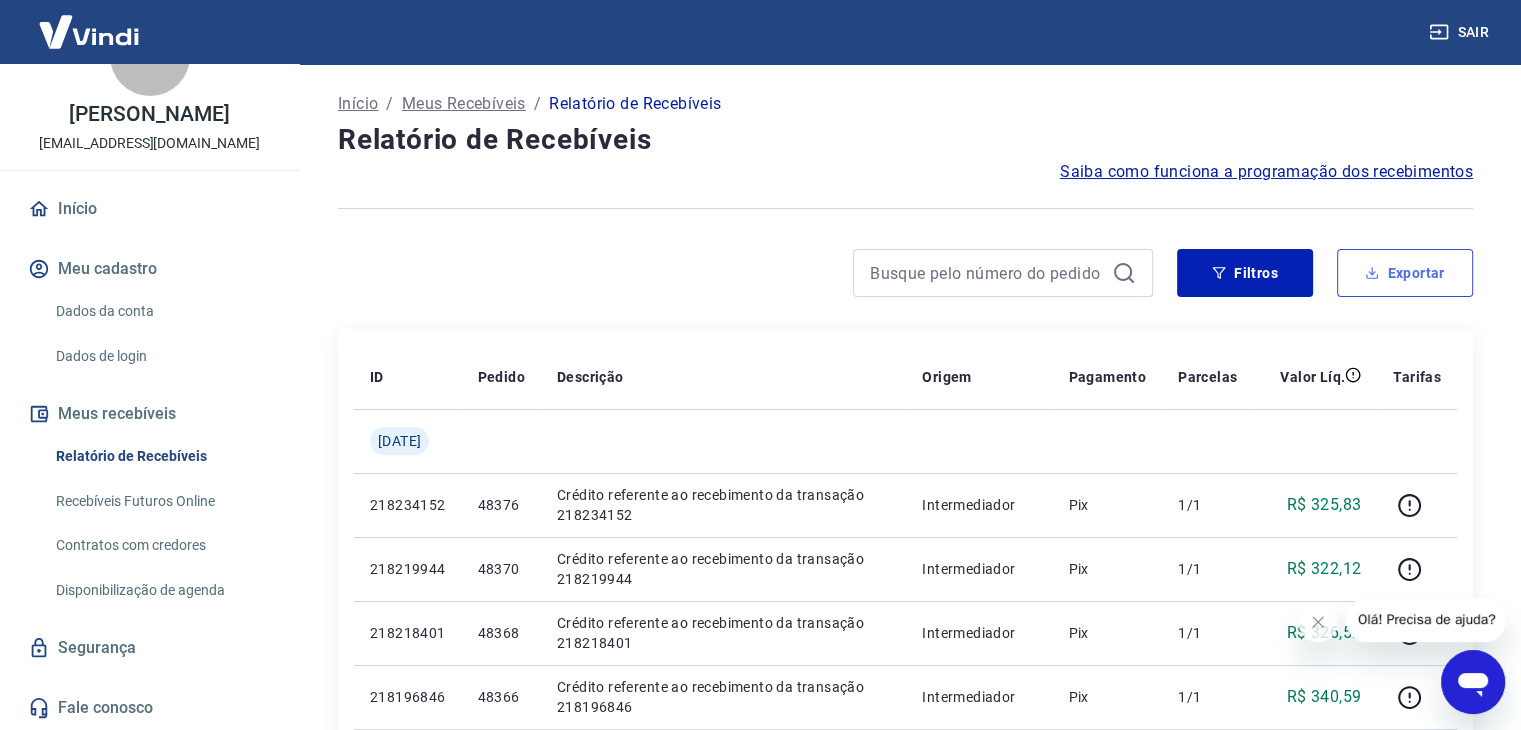 type on "[DATE]" 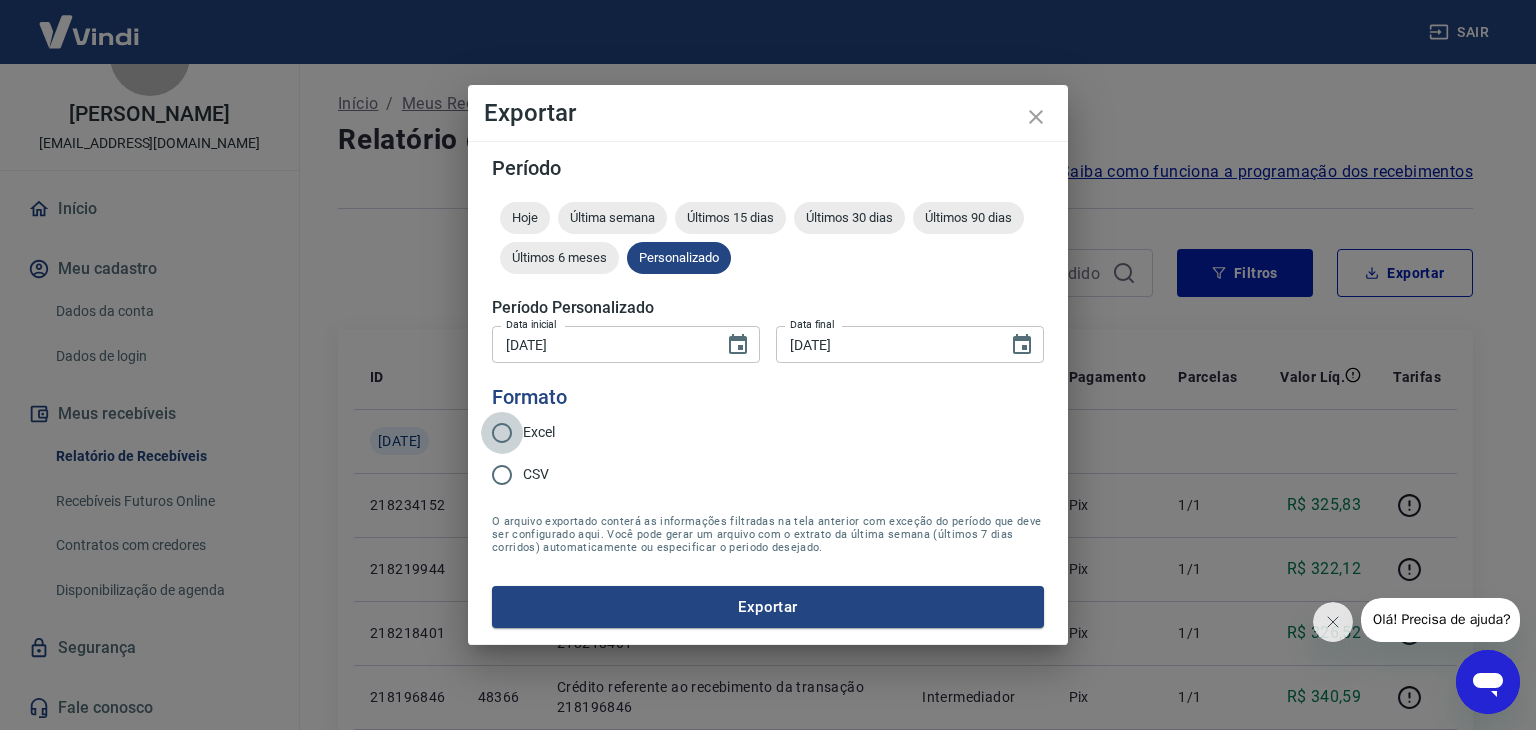 click on "Excel" at bounding box center (502, 433) 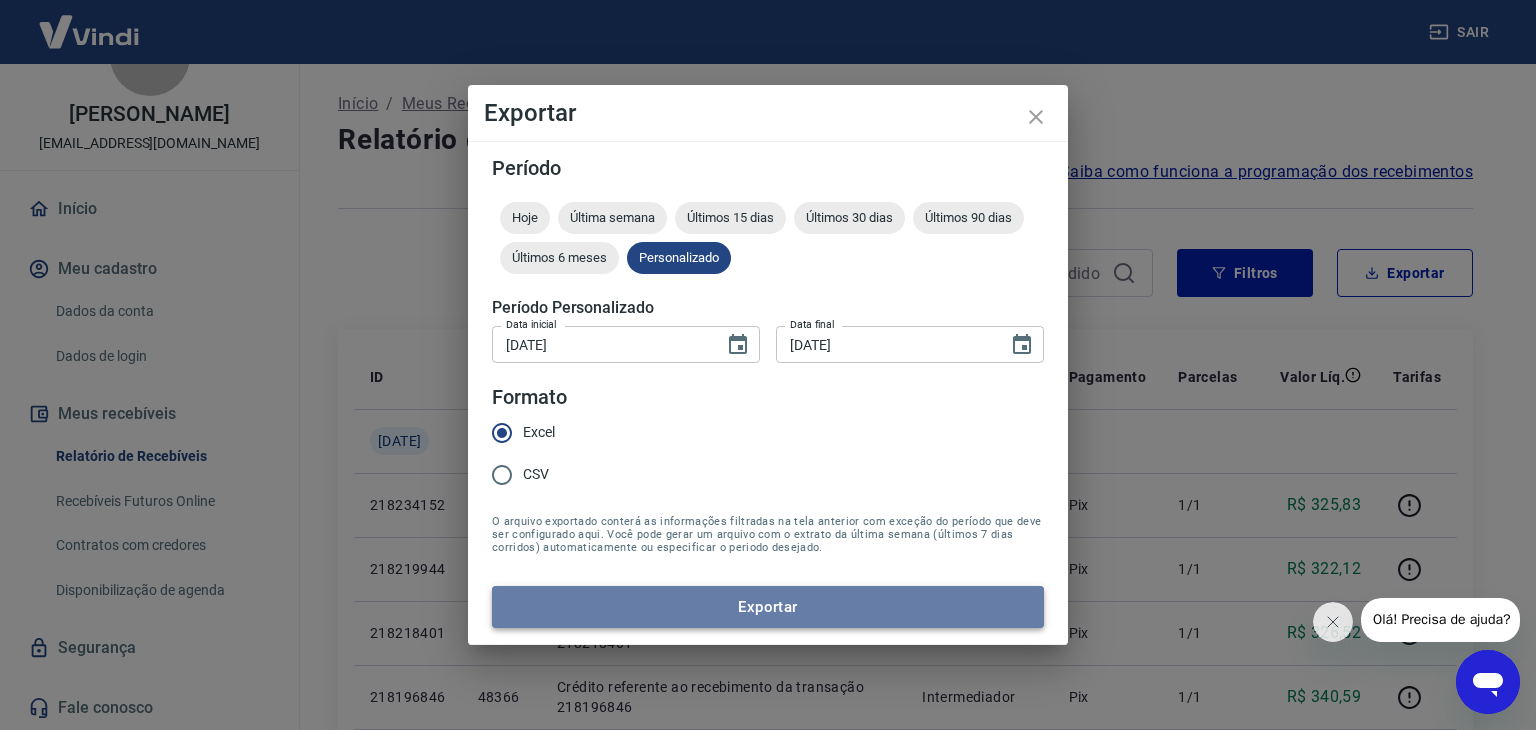 click on "Exportar" at bounding box center [768, 607] 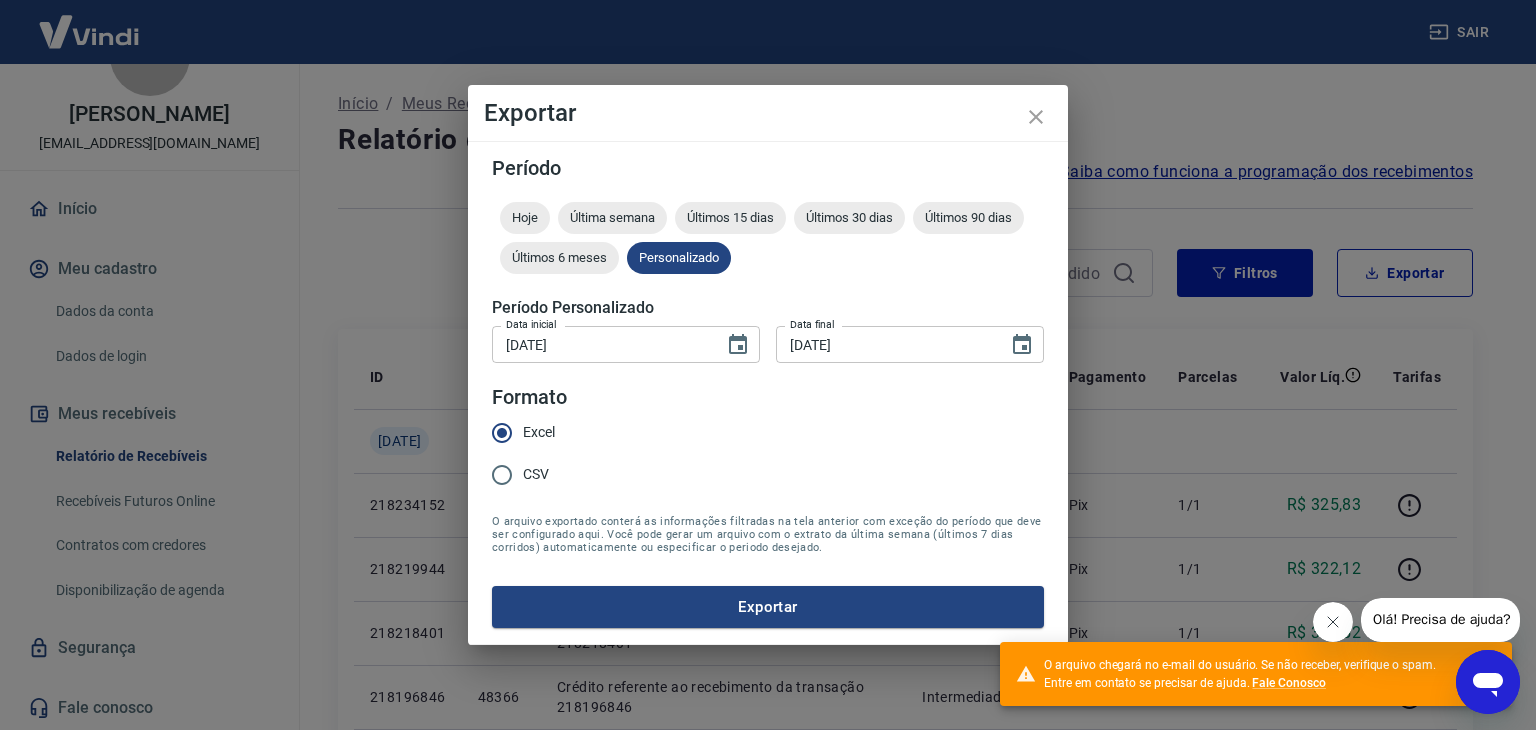 click at bounding box center (1332, 622) 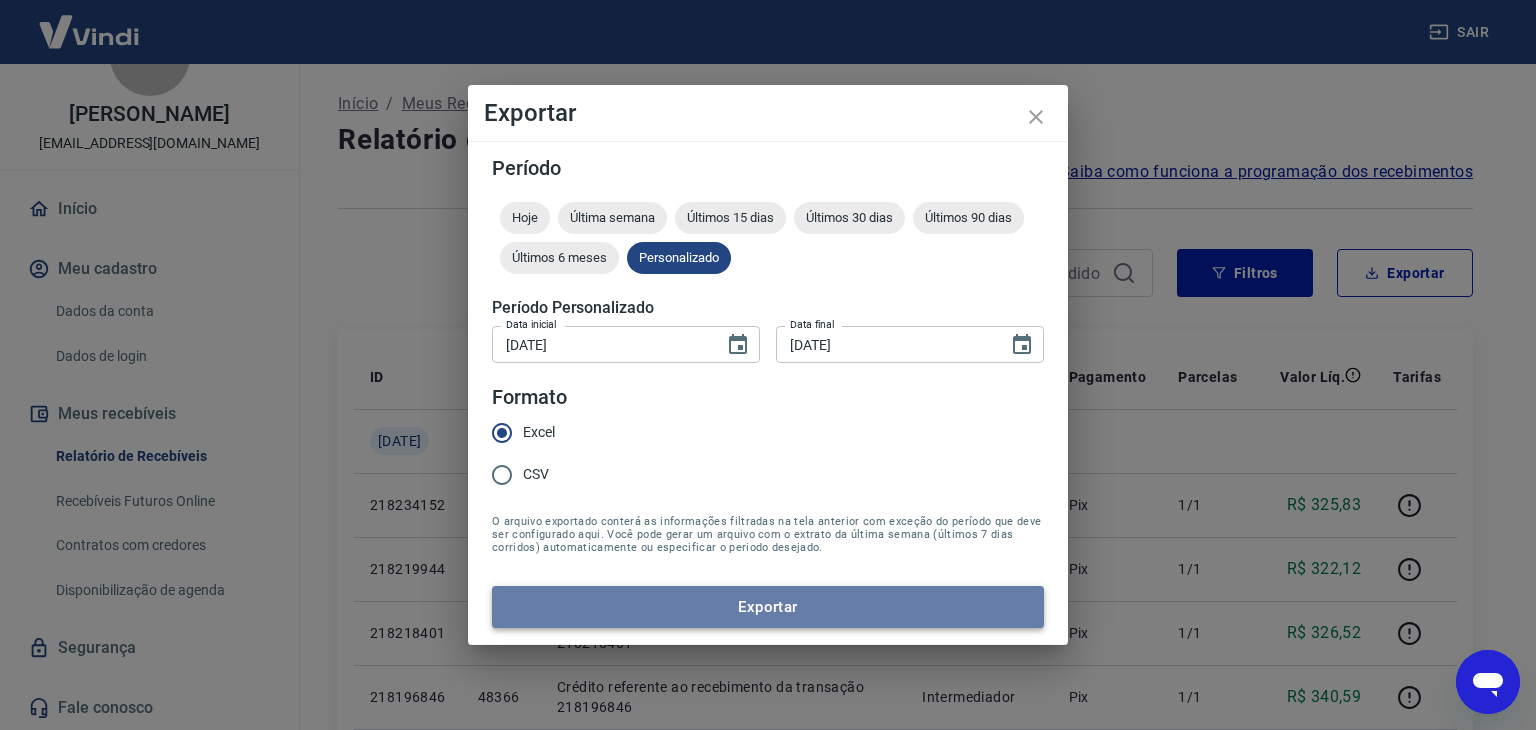 click on "Exportar" at bounding box center (768, 607) 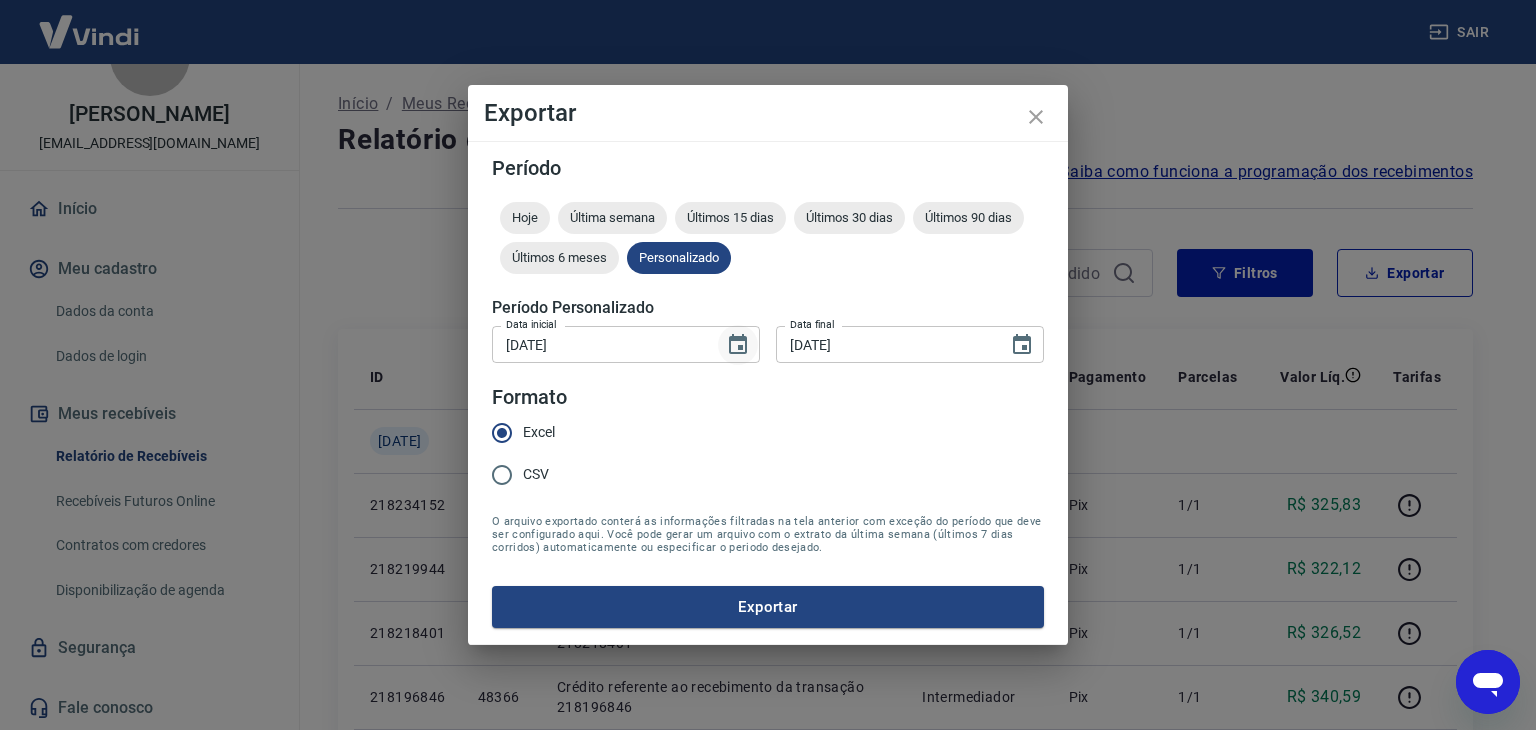 click 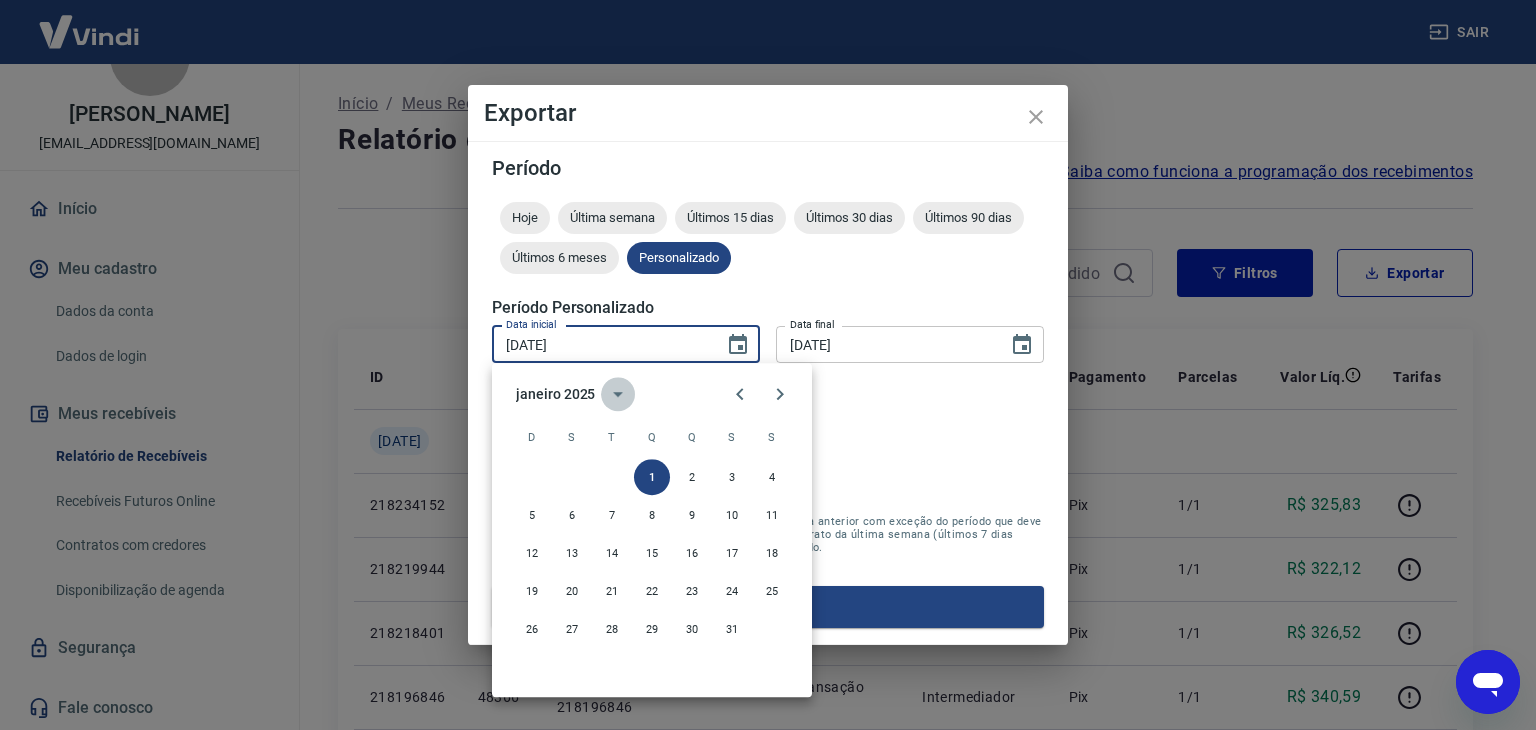 click 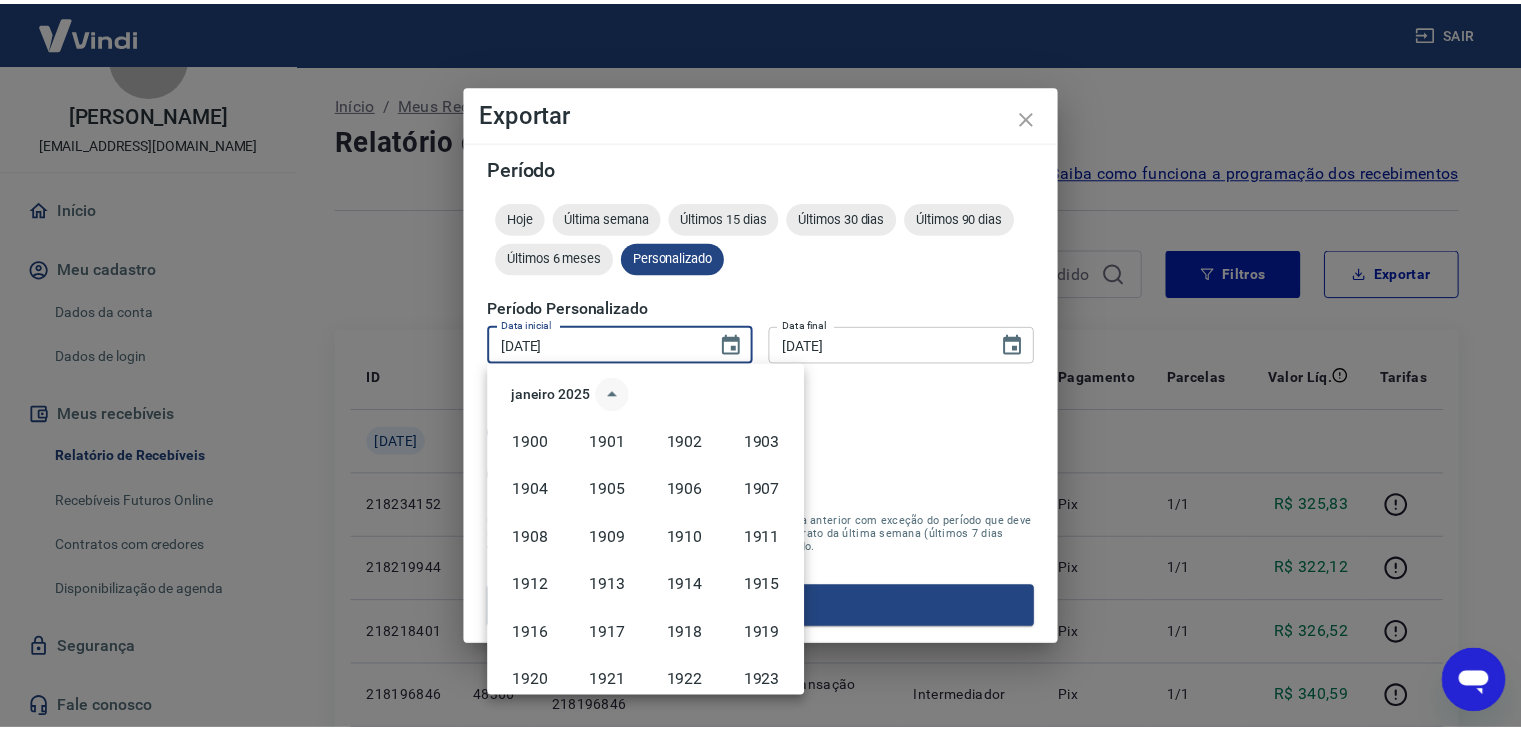 scroll, scrollTop: 1372, scrollLeft: 0, axis: vertical 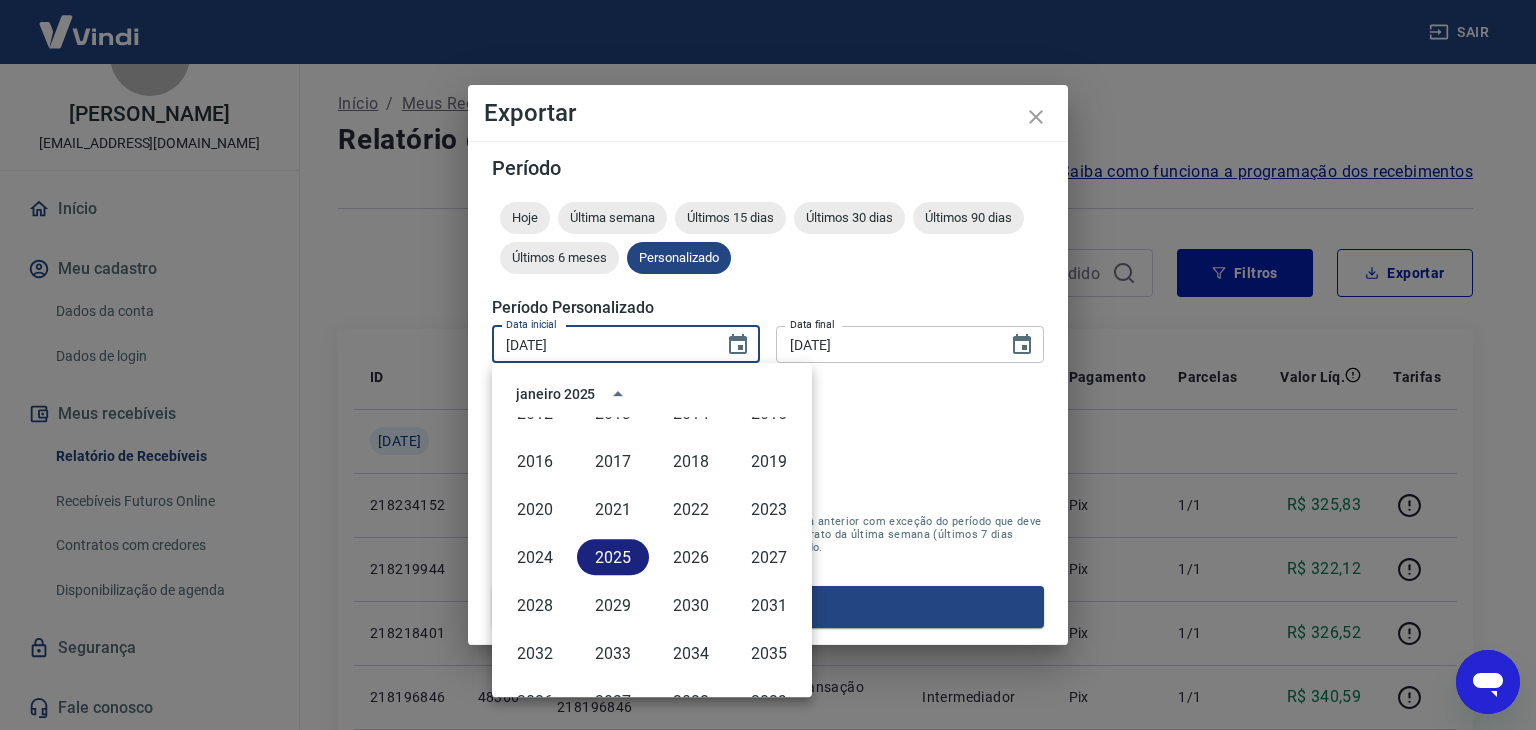 click on "2025" at bounding box center (613, 557) 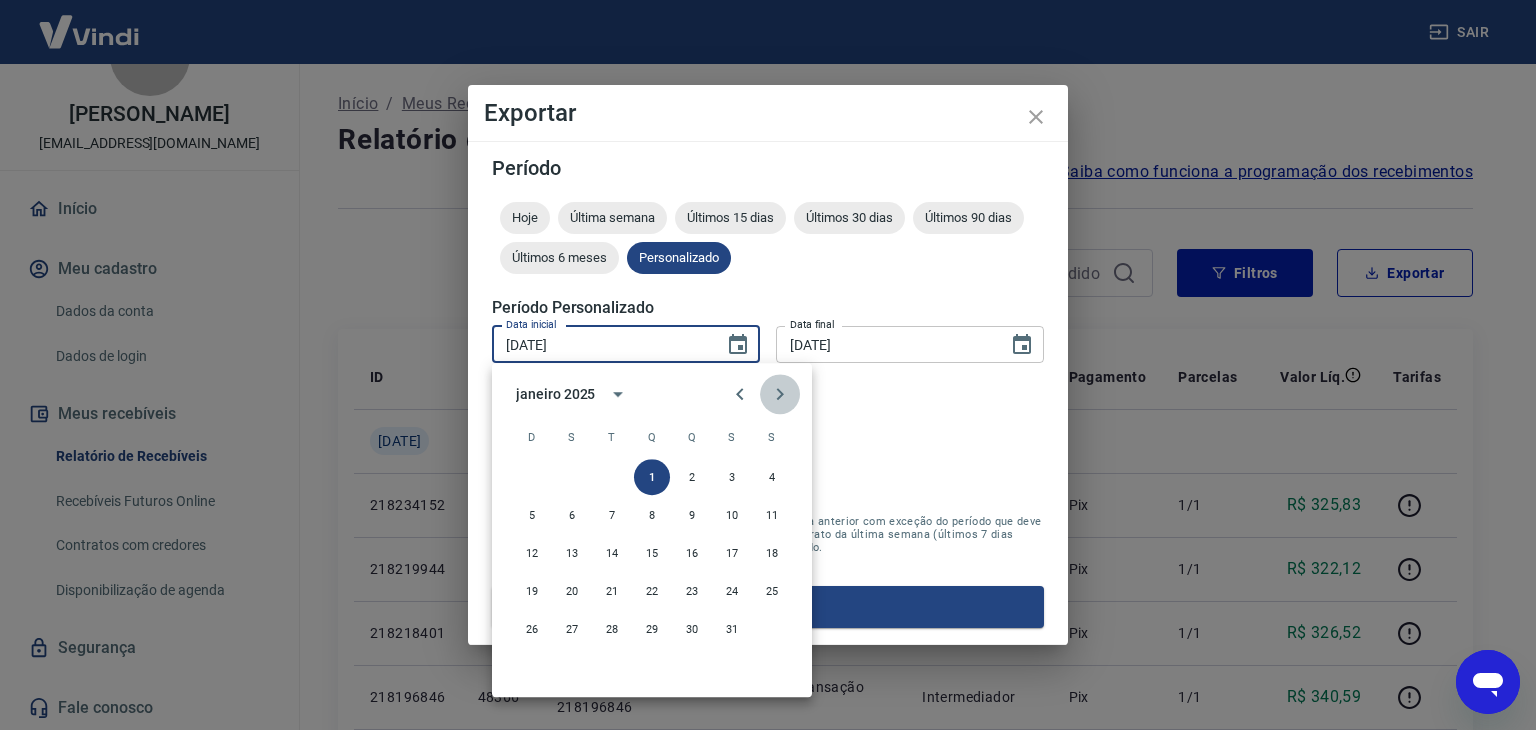 click 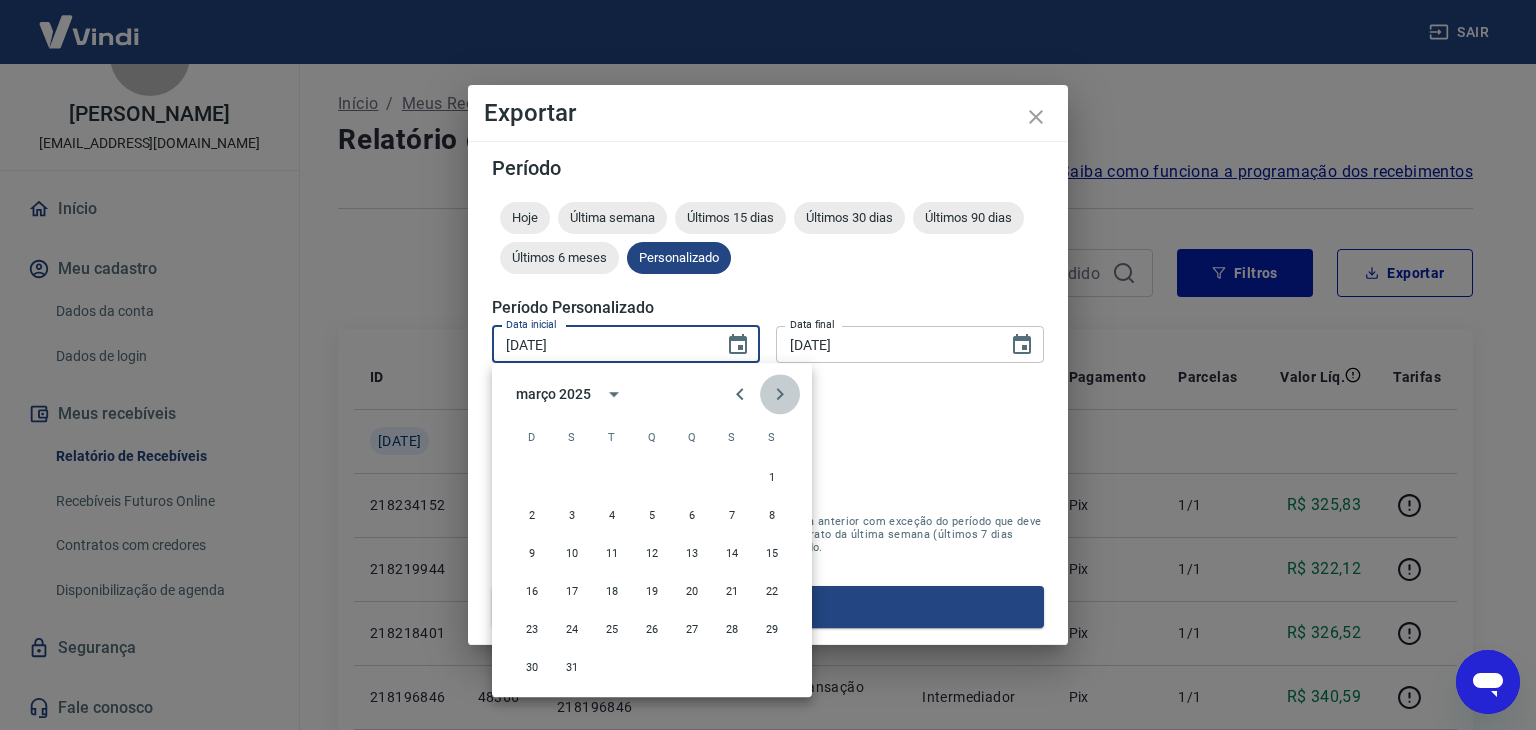 click 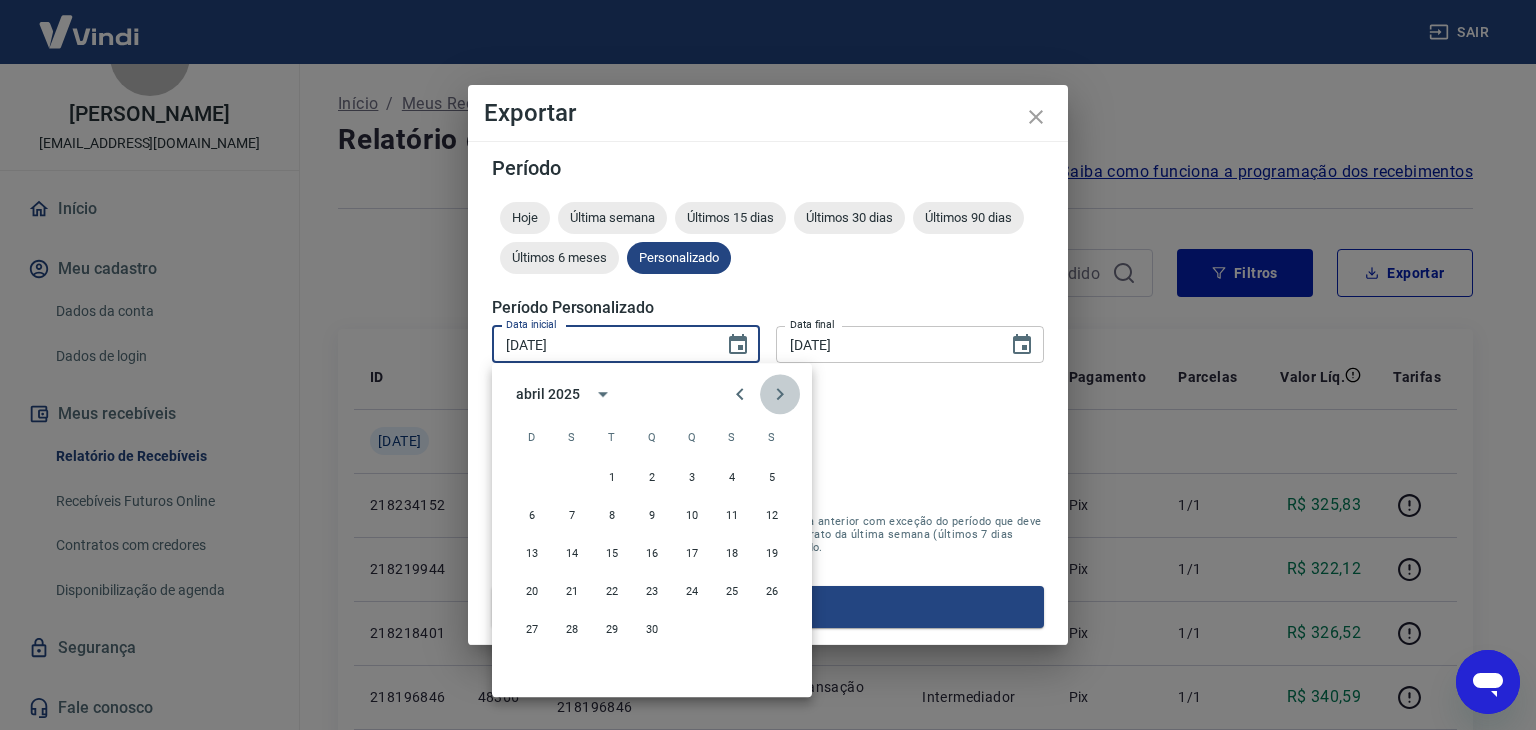 click 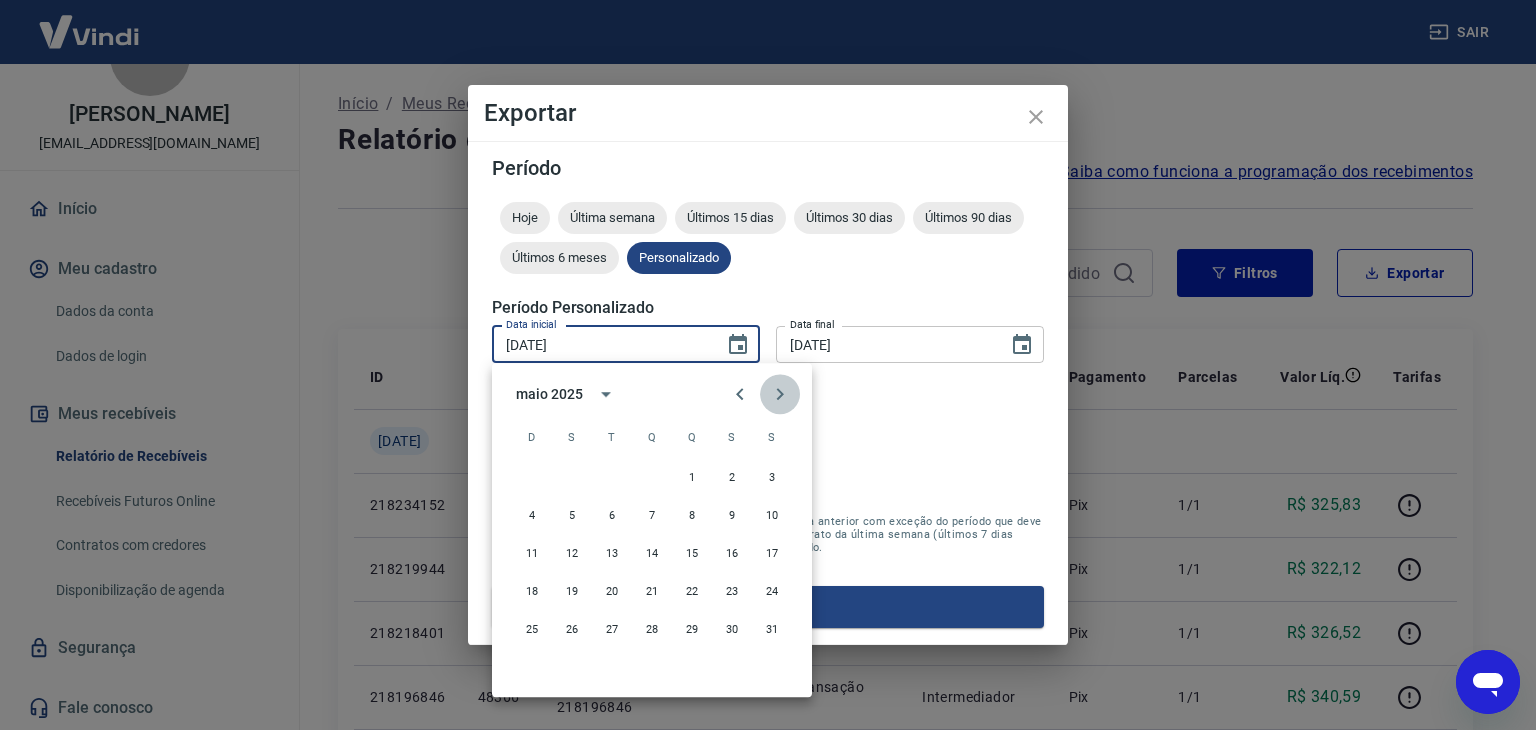click 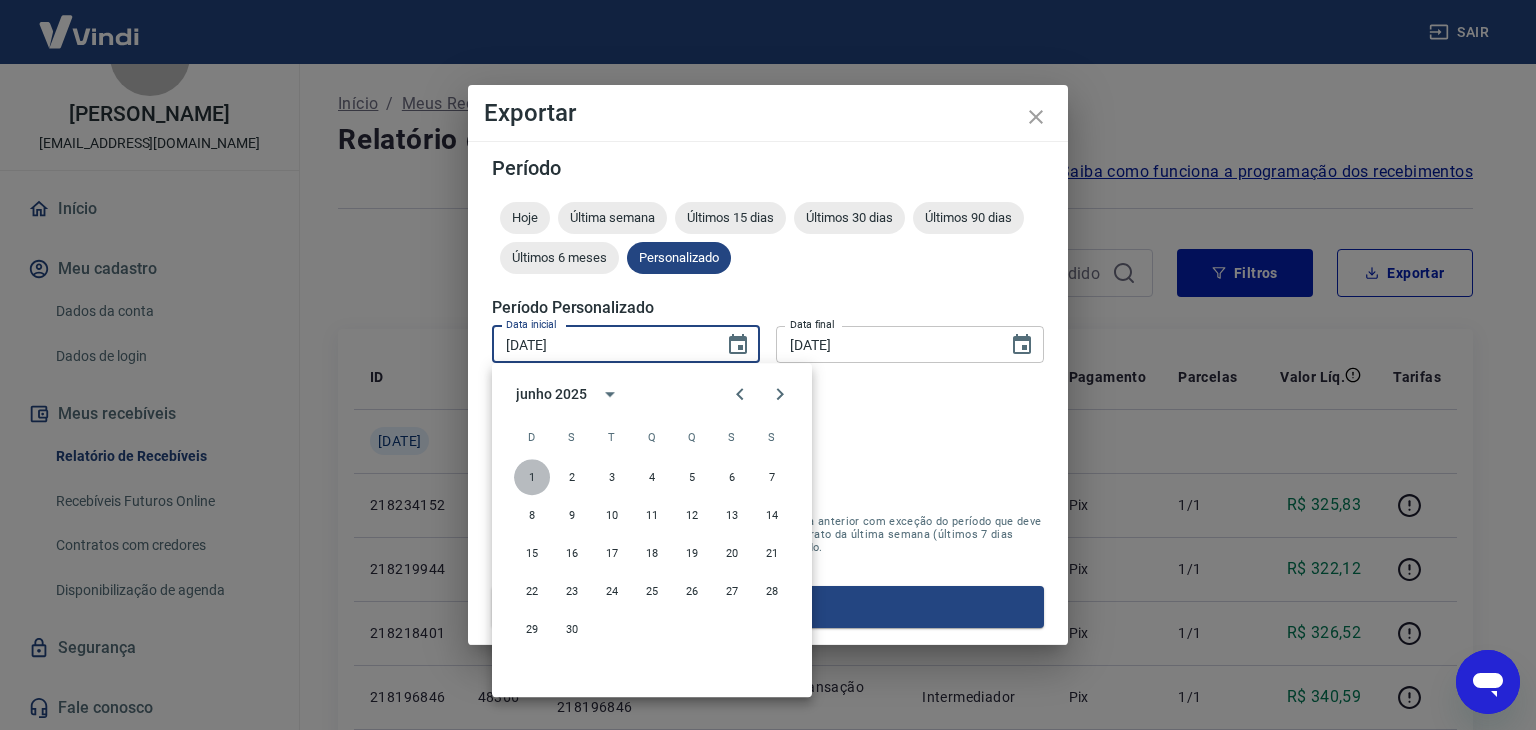 click on "1" at bounding box center (532, 477) 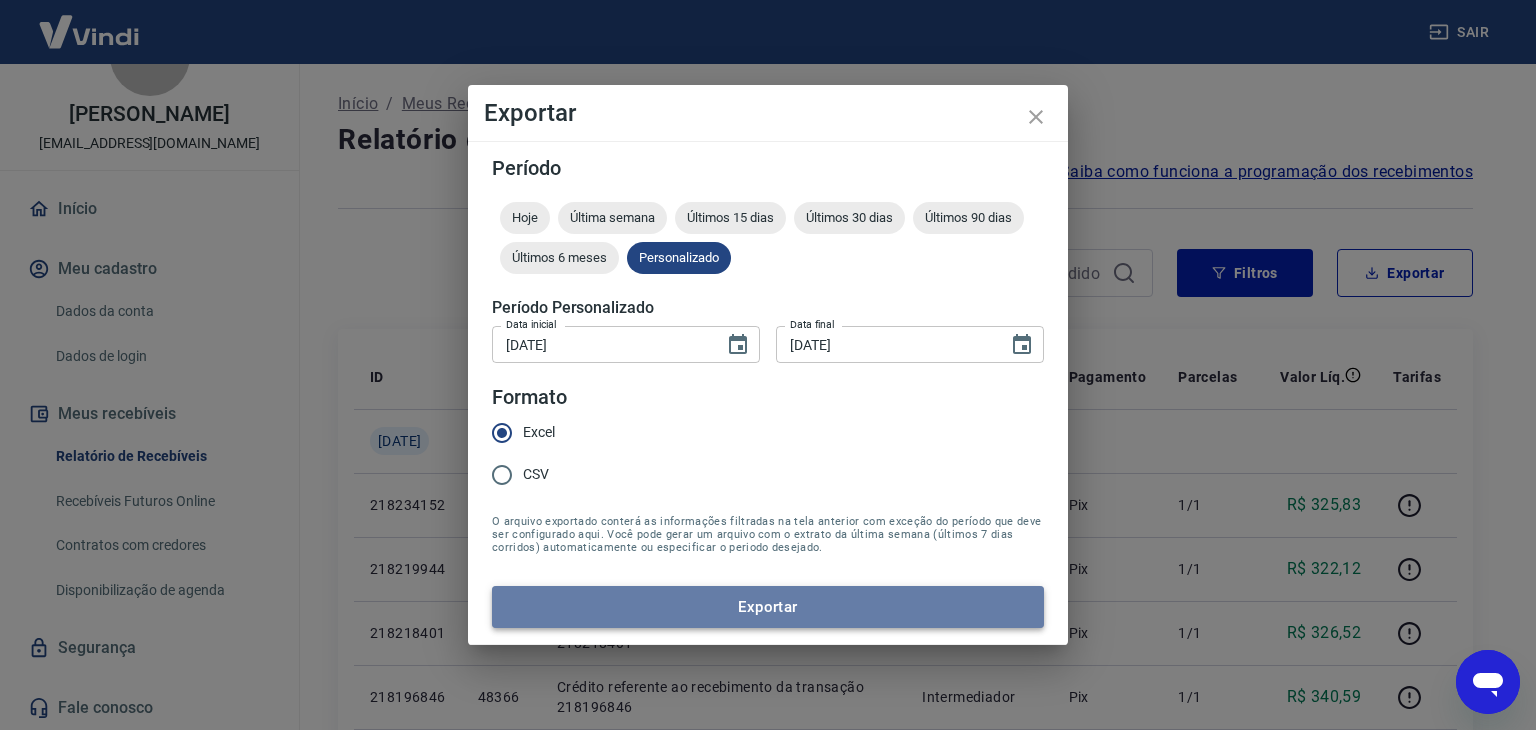 click on "Exportar" at bounding box center (768, 607) 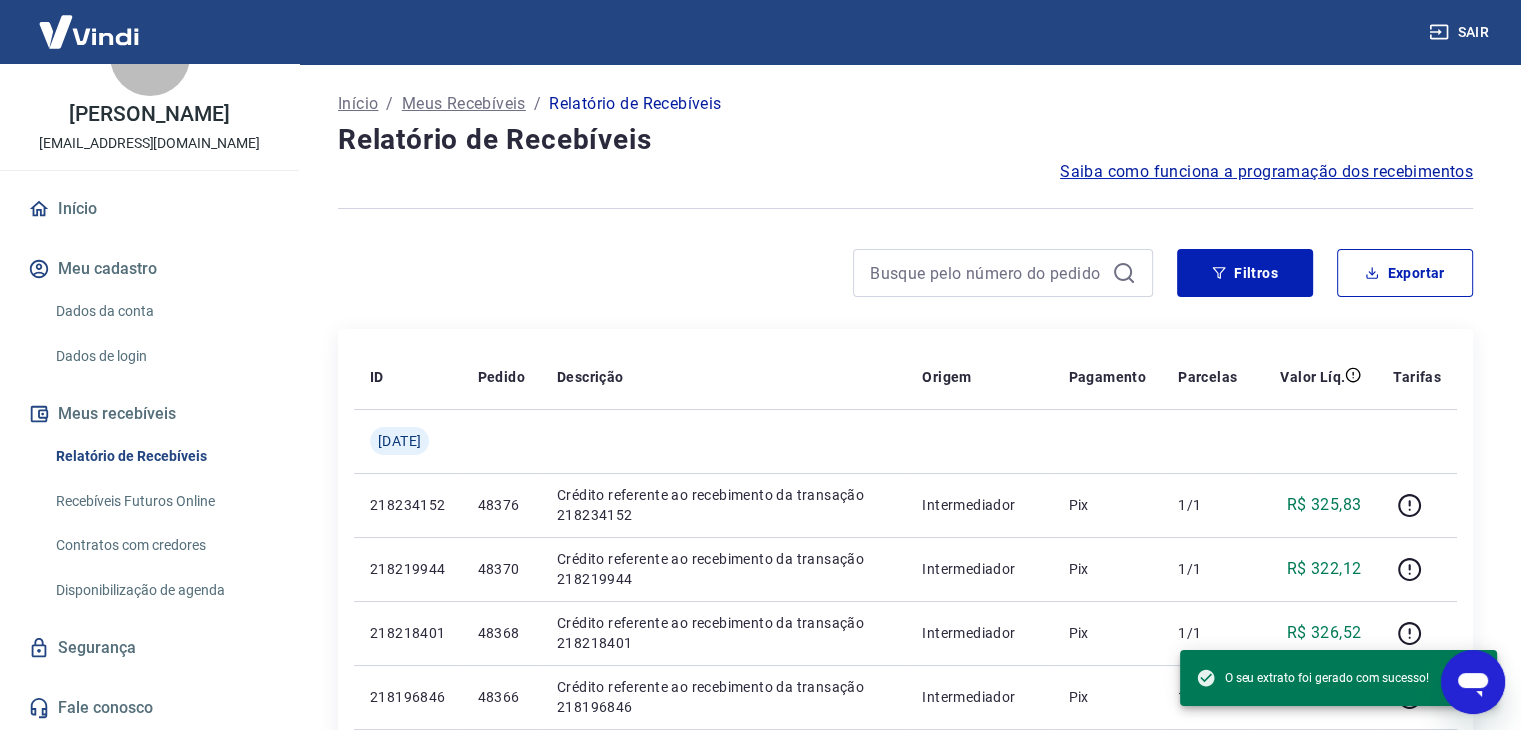 click on "Relatório de Recebíveis" at bounding box center (905, 140) 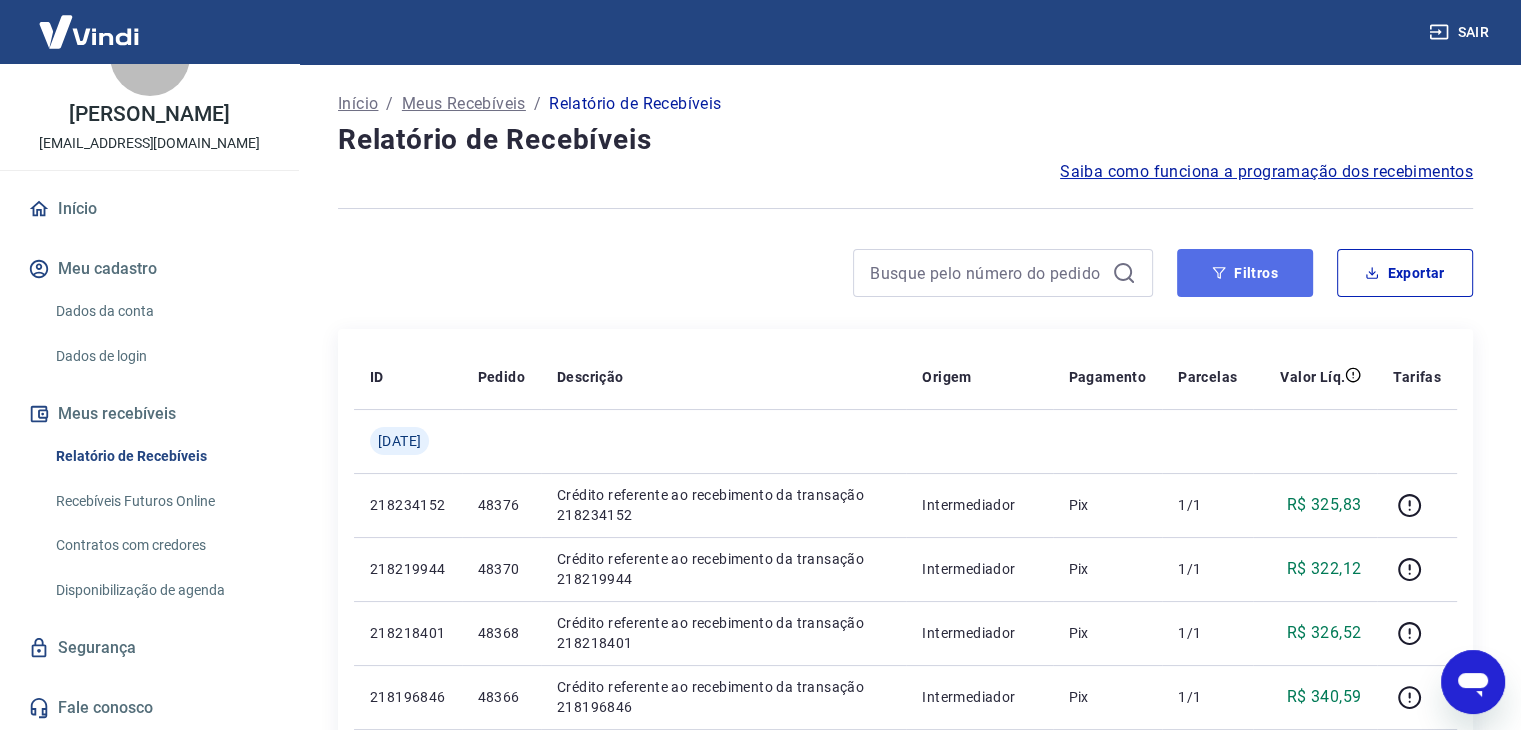 click on "Filtros" at bounding box center (1245, 273) 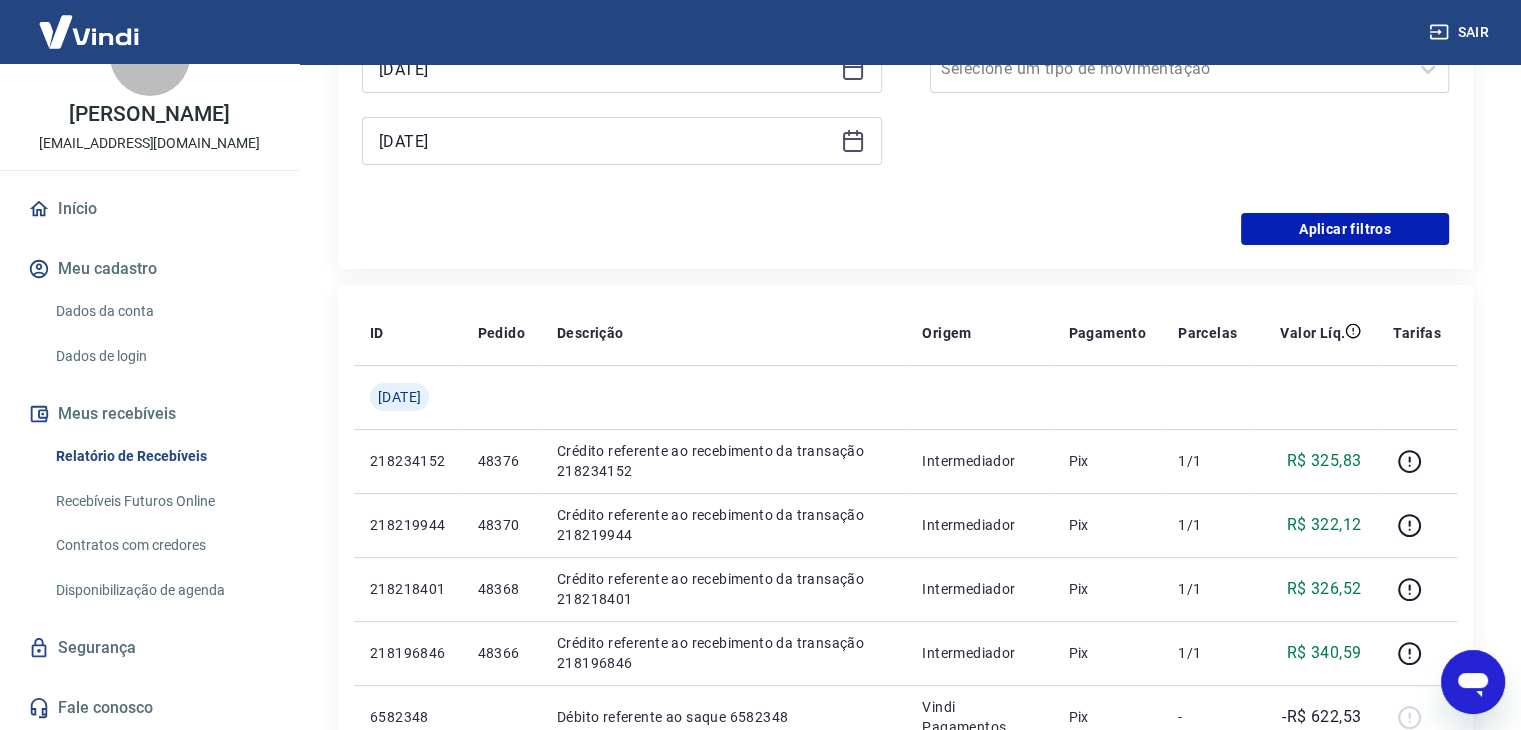 scroll, scrollTop: 407, scrollLeft: 0, axis: vertical 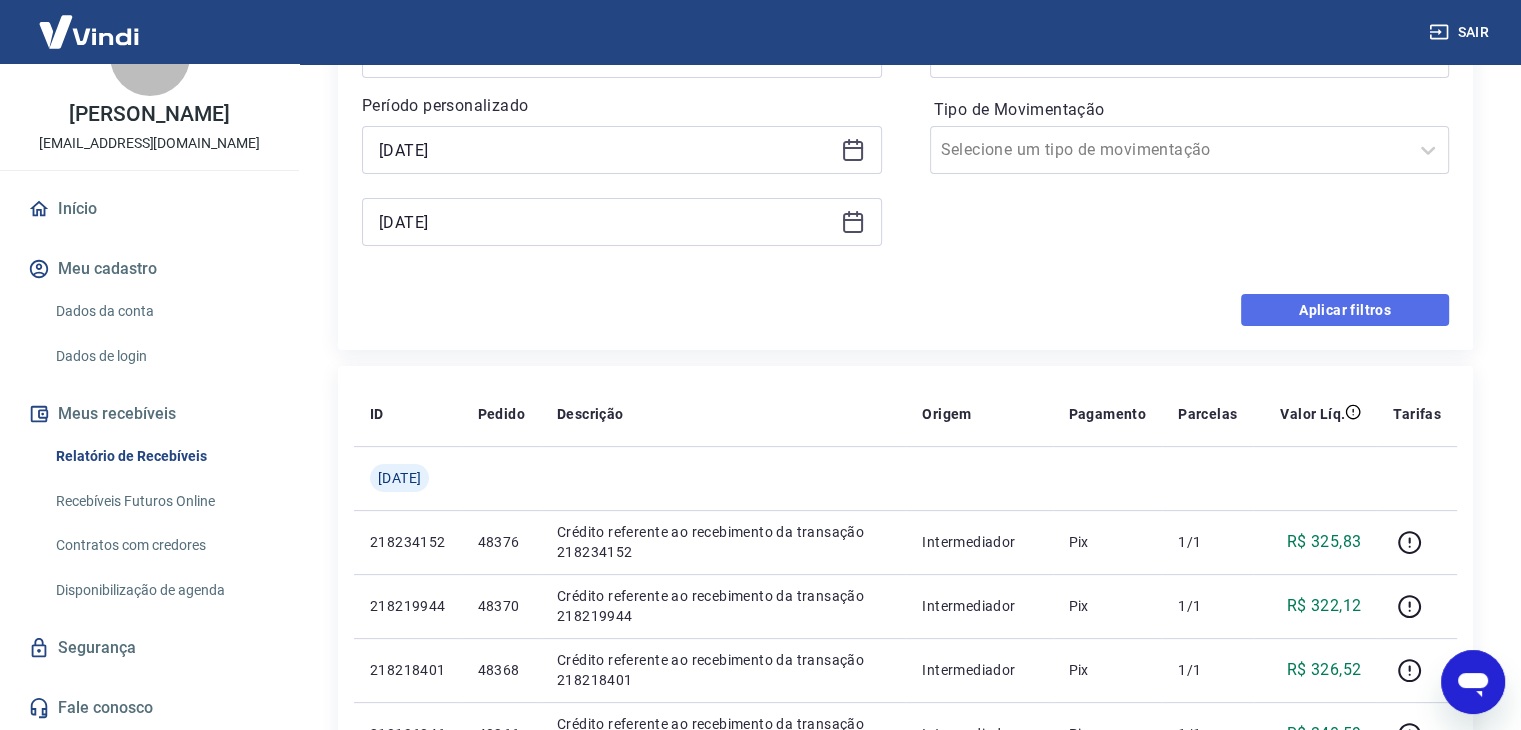 click on "Aplicar filtros" at bounding box center [1345, 310] 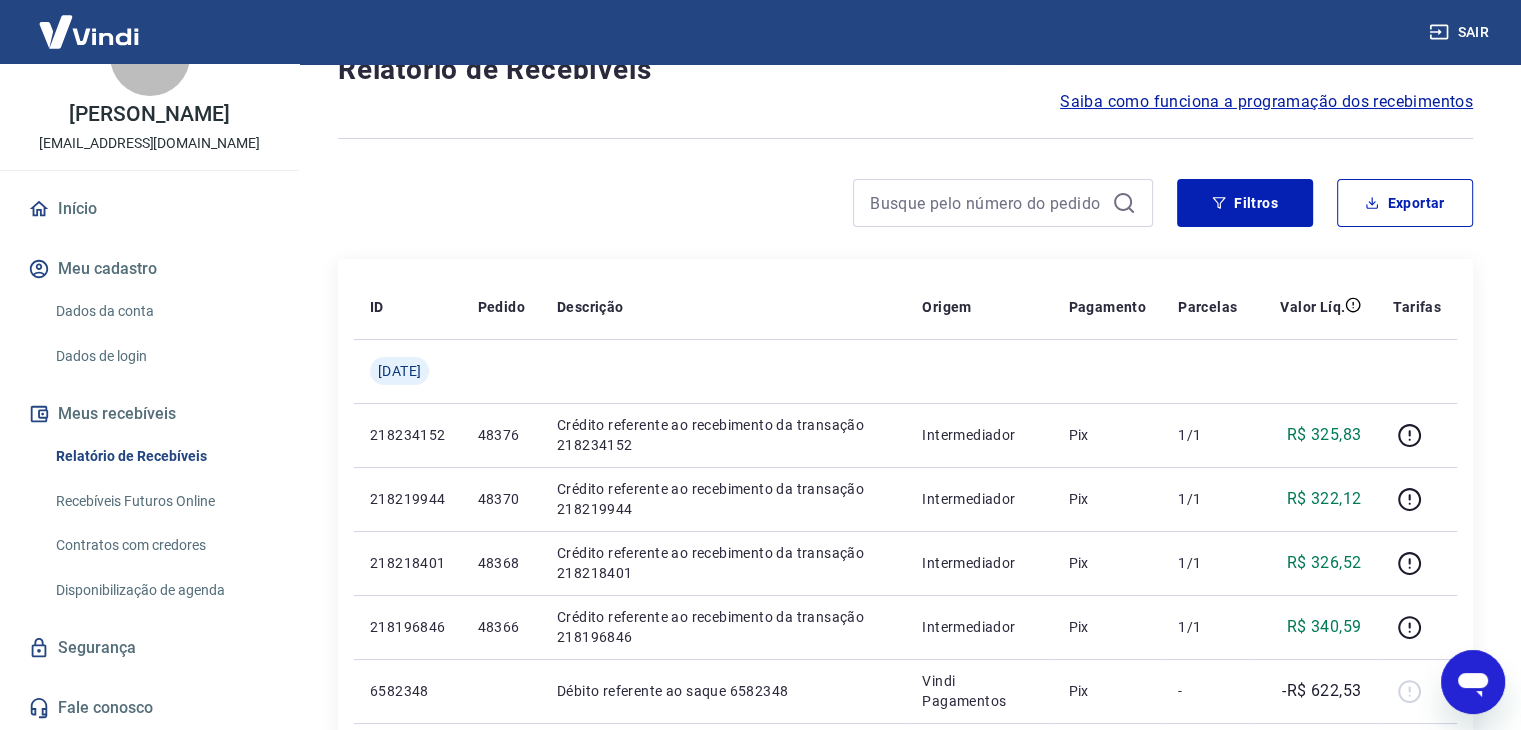 scroll, scrollTop: 46, scrollLeft: 0, axis: vertical 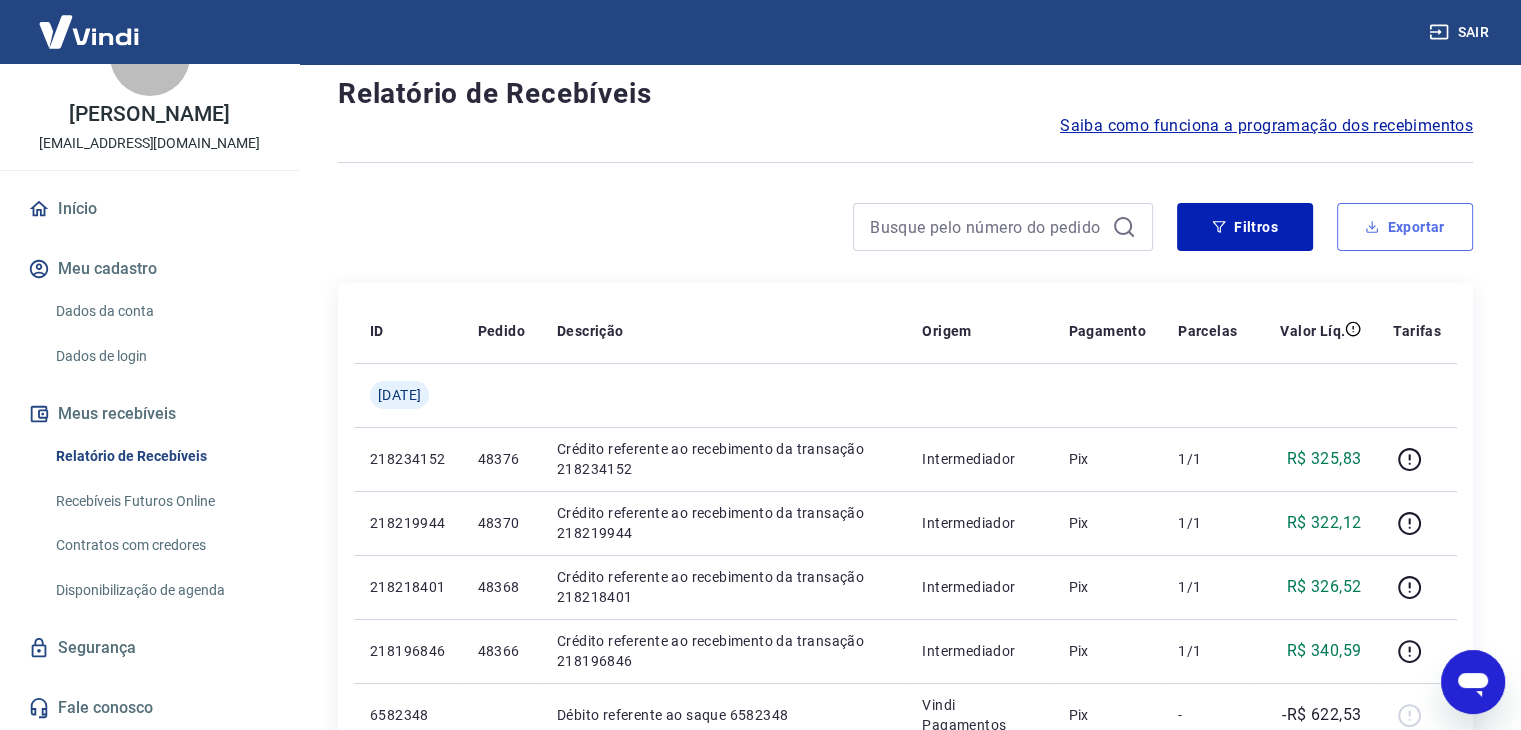 click on "Exportar" at bounding box center [1405, 227] 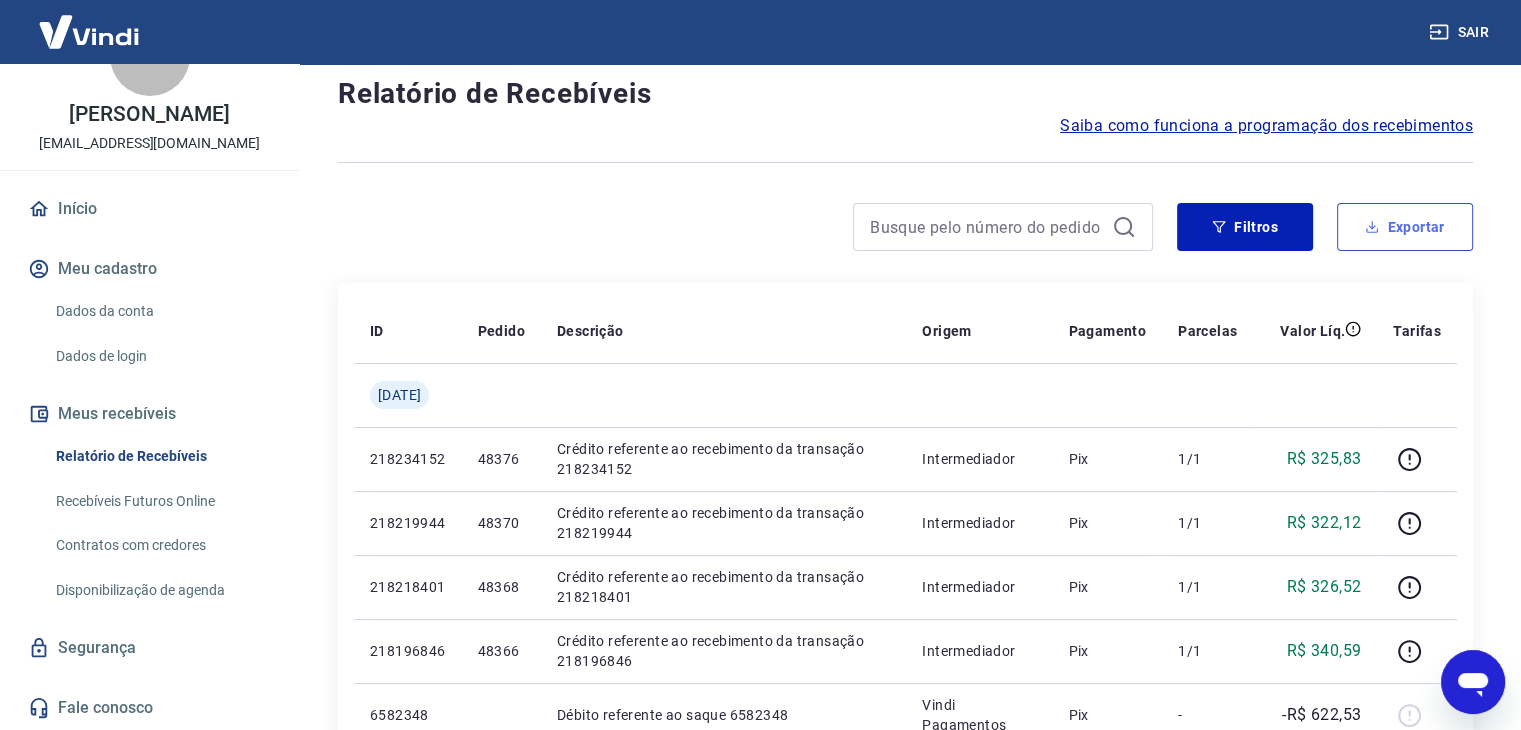 type on "[DATE]" 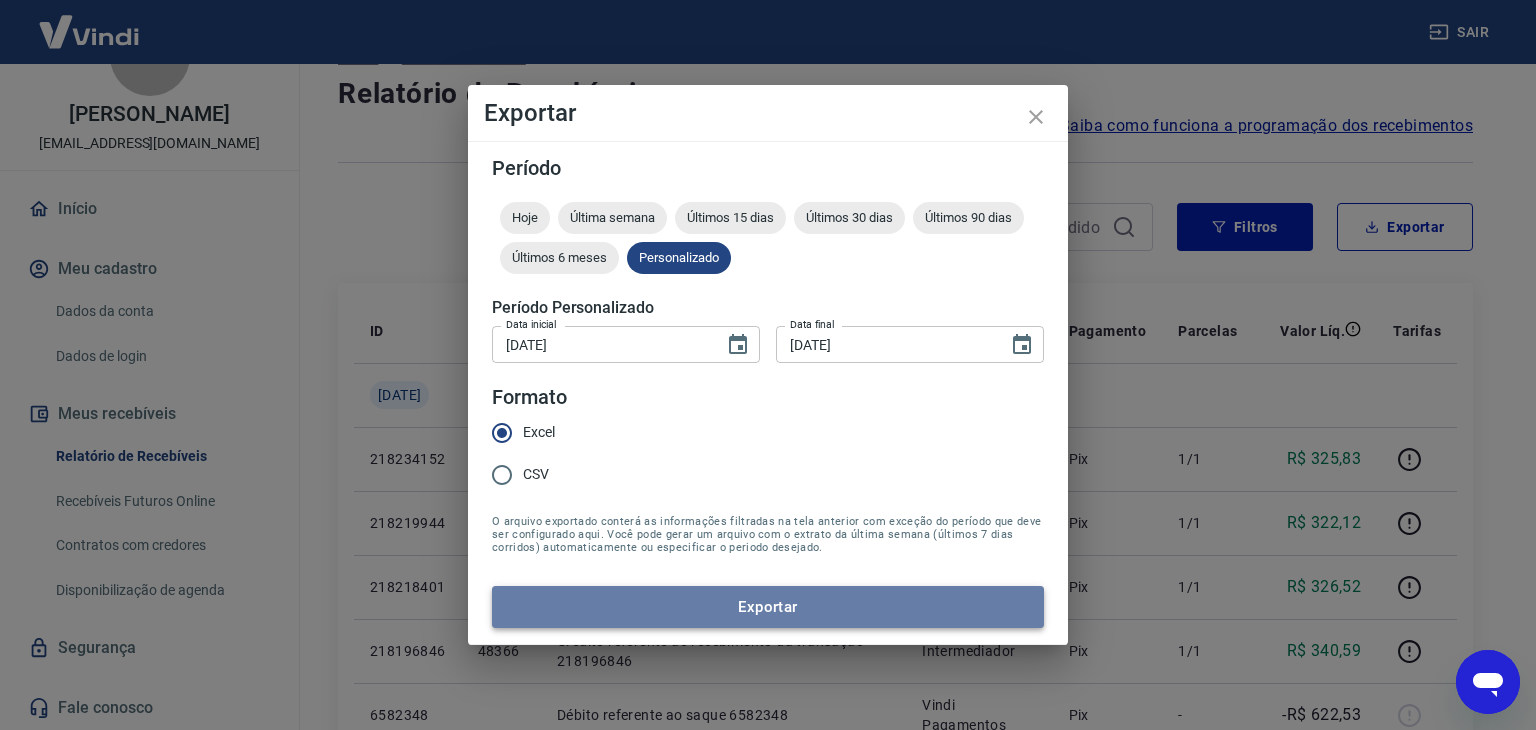 click on "Exportar" at bounding box center [768, 607] 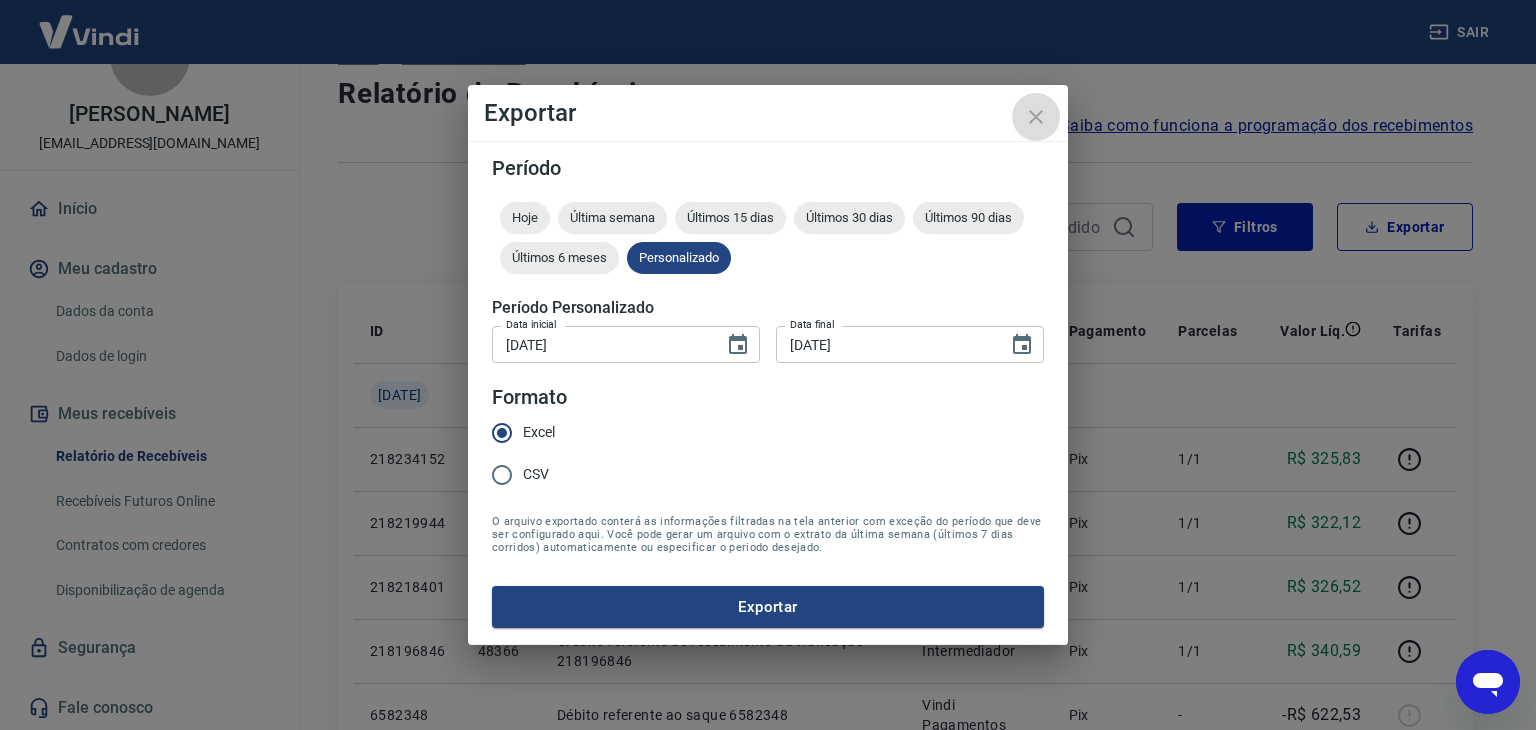 click 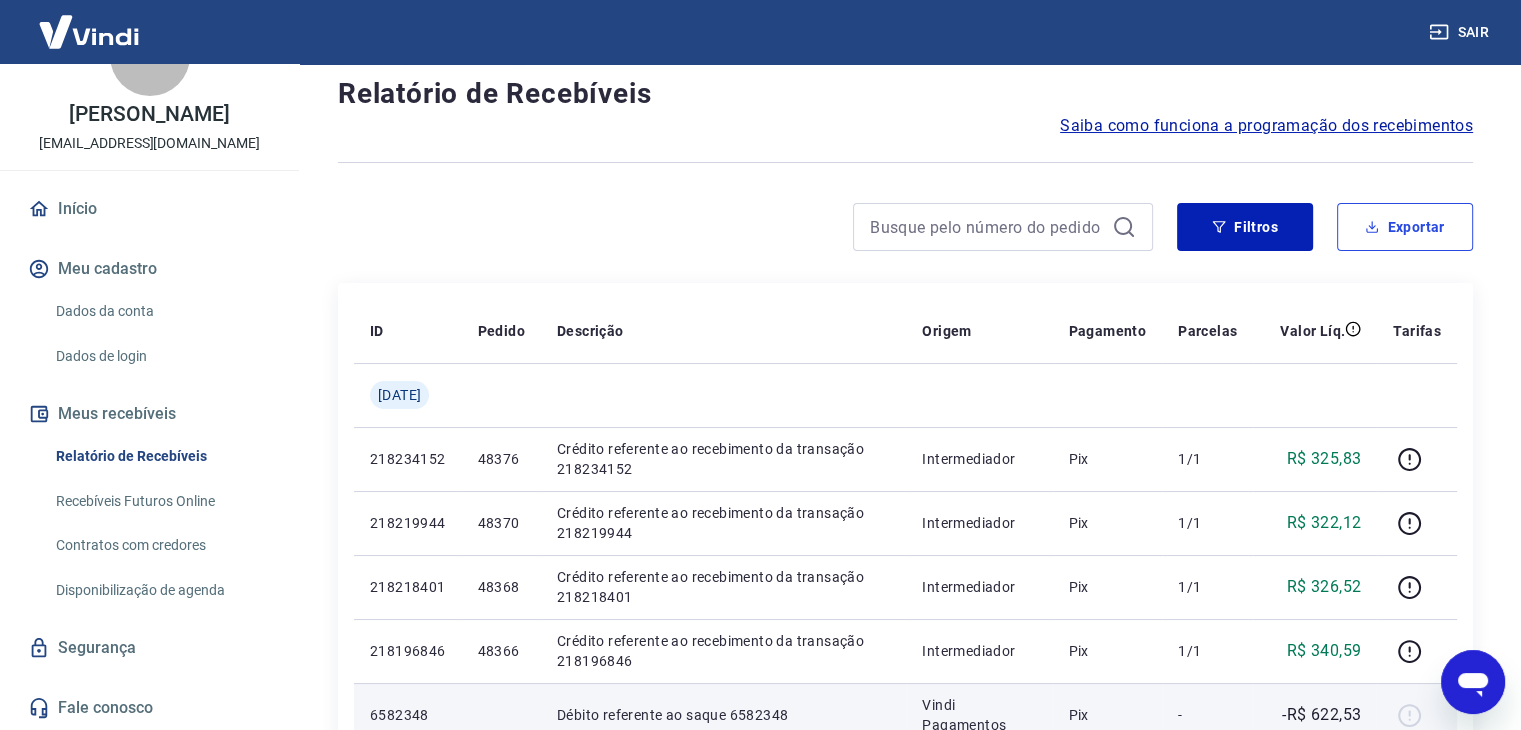 type 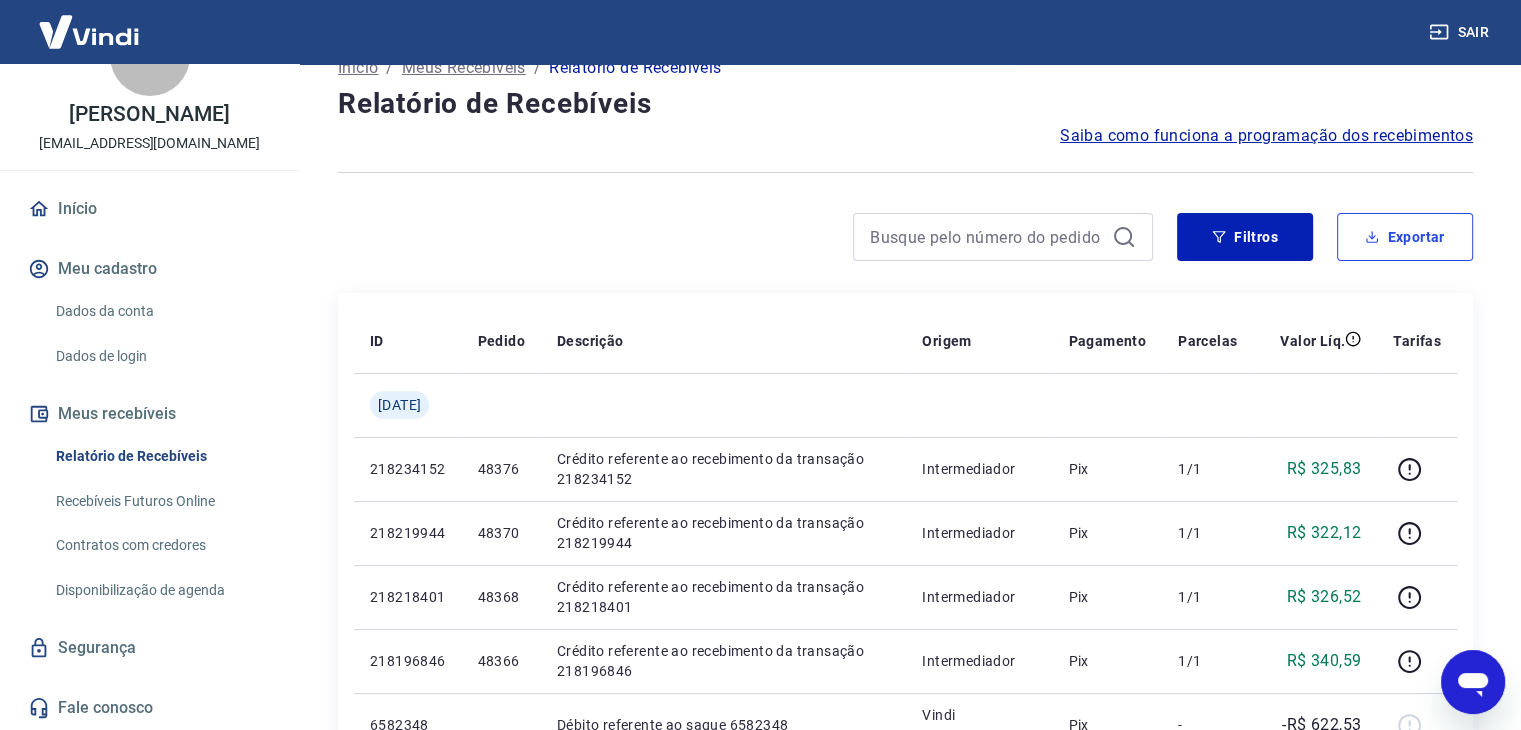 scroll, scrollTop: 33, scrollLeft: 0, axis: vertical 